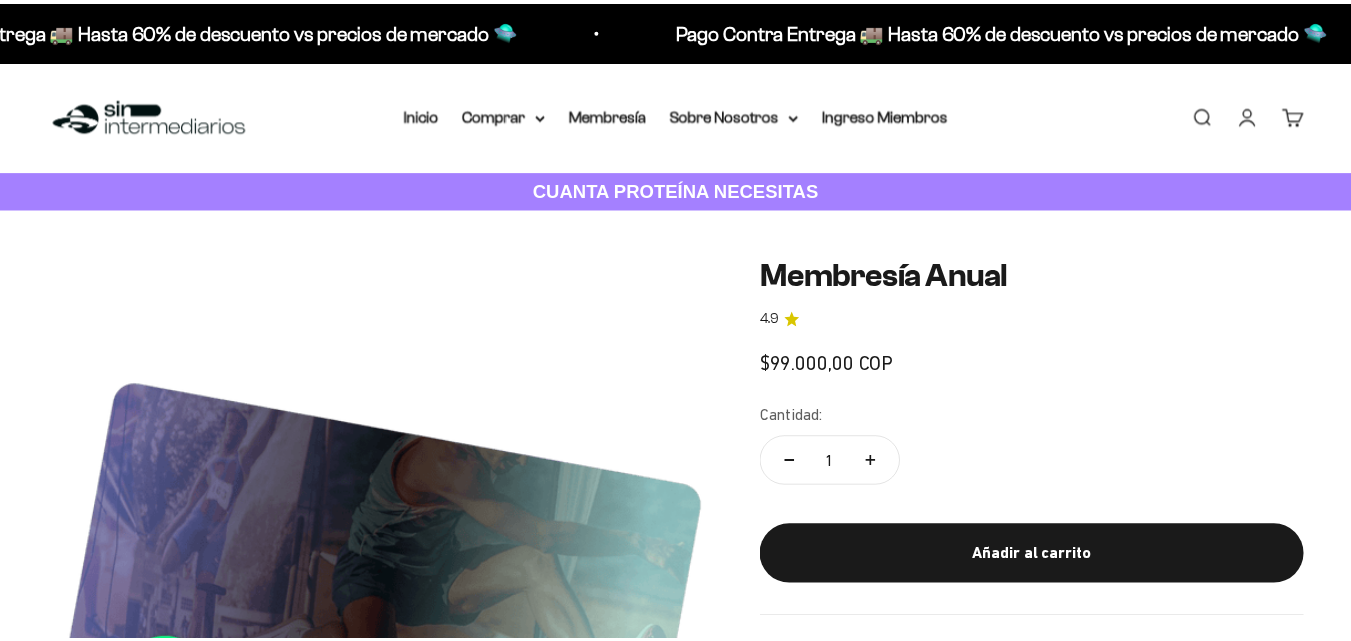 scroll, scrollTop: 0, scrollLeft: 0, axis: both 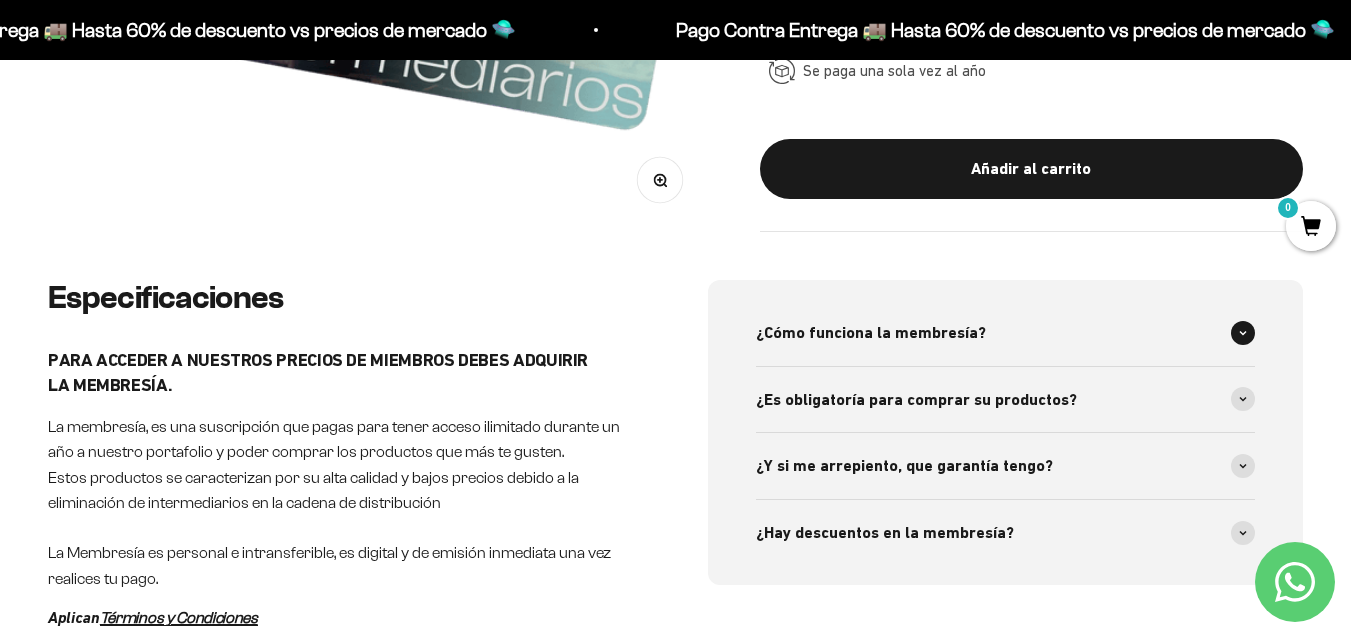 click on "¿Cómo funciona la membresía?" at bounding box center [1006, 333] 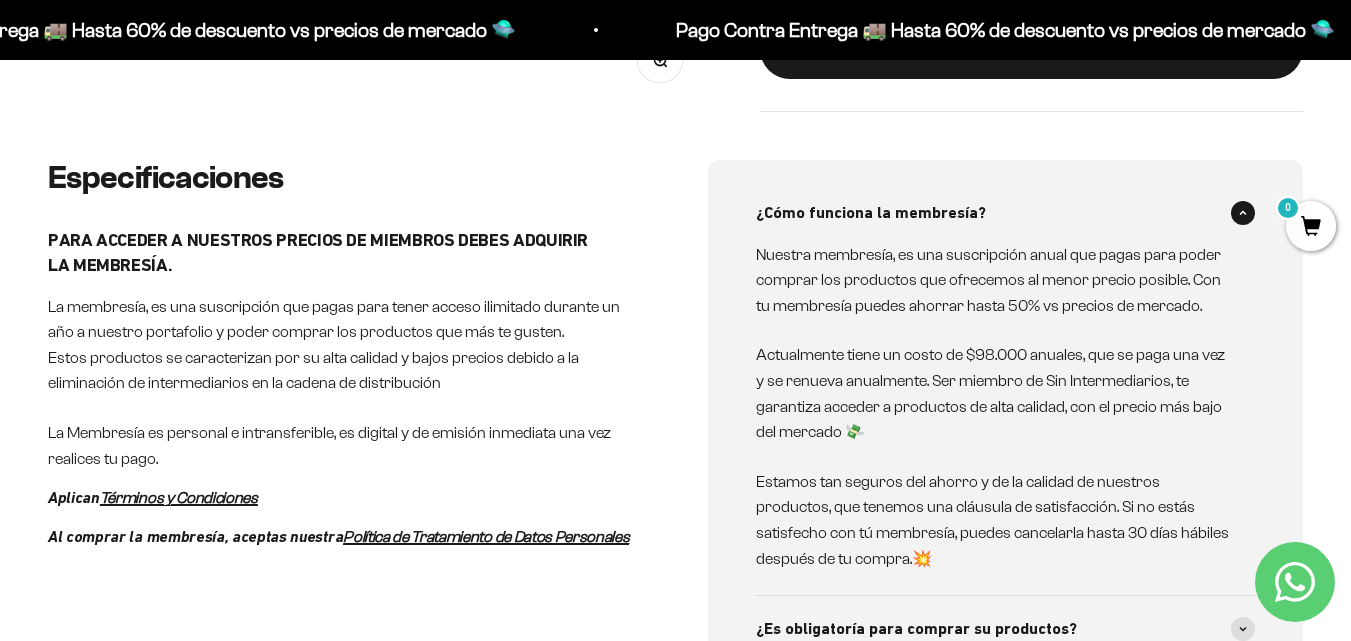 scroll, scrollTop: 851, scrollLeft: 0, axis: vertical 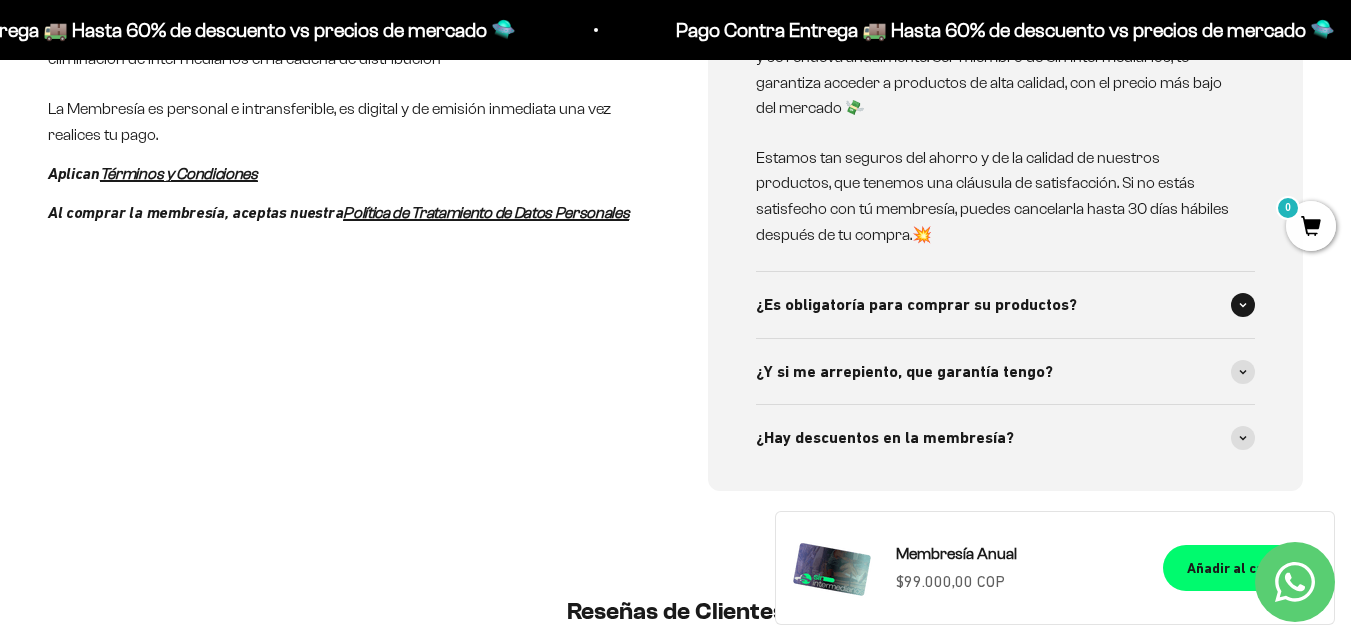 click on "¿Es obligatoría para comprar su productos?" at bounding box center (916, 305) 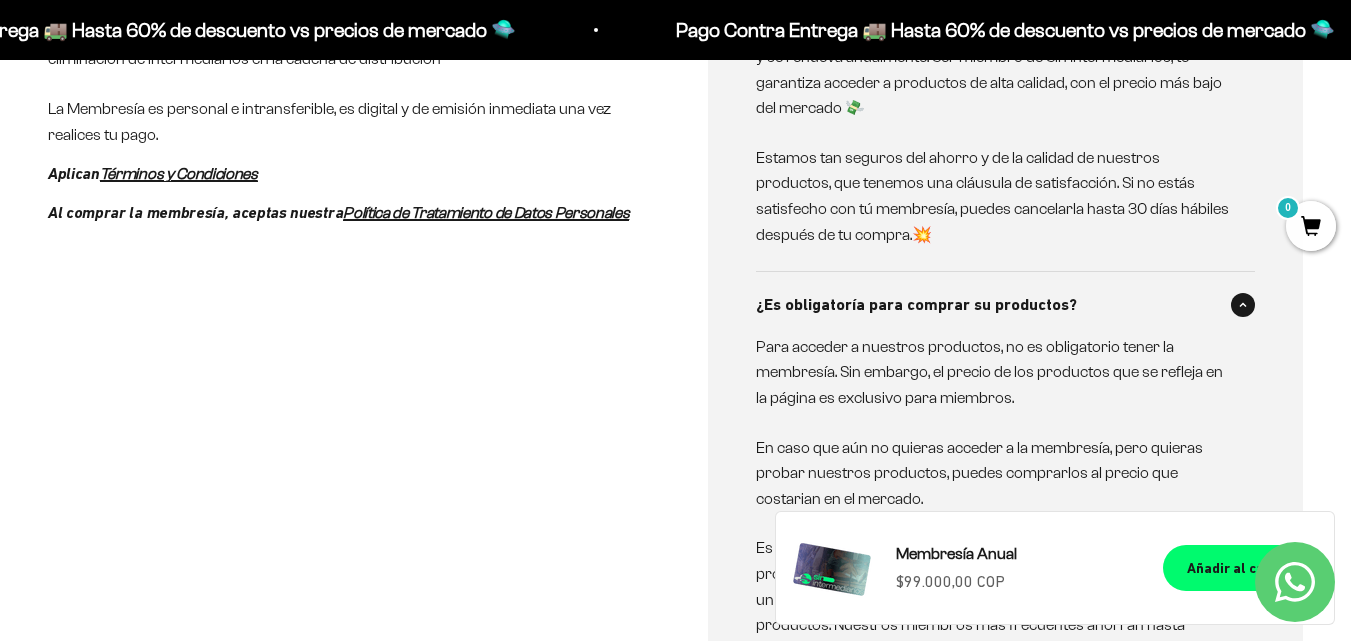 click on "¿Es obligatoría para comprar su productos?" at bounding box center [916, 305] 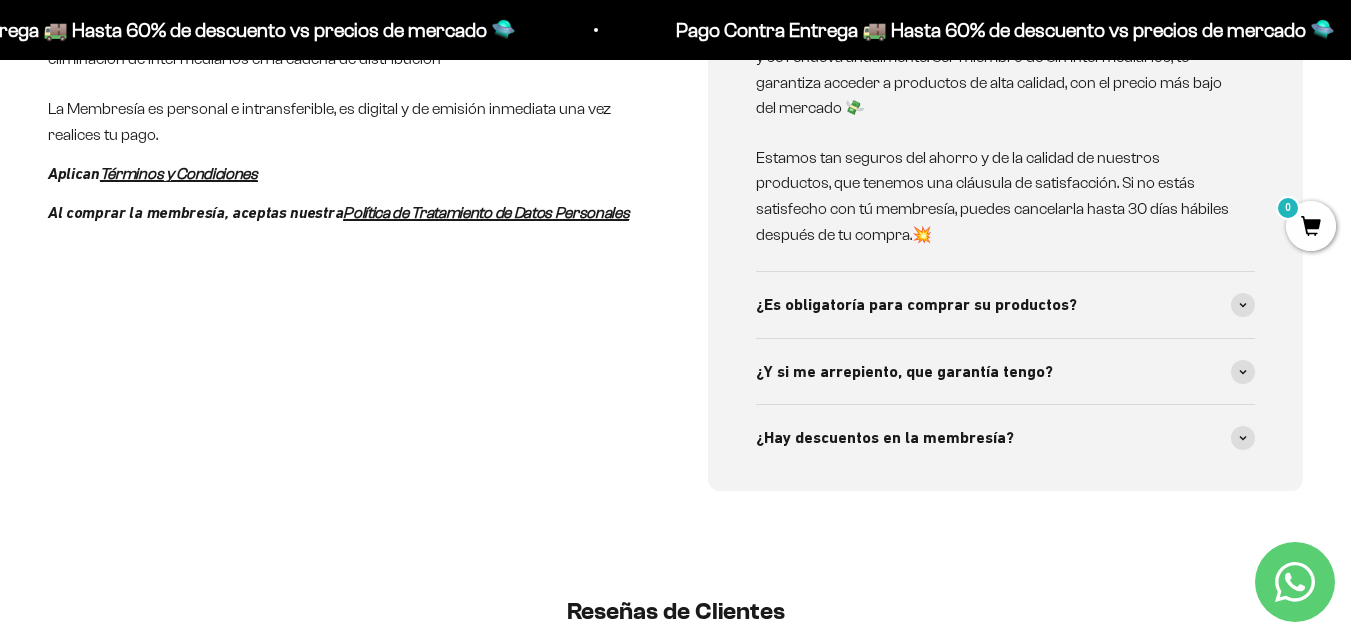 scroll, scrollTop: 573, scrollLeft: 0, axis: vertical 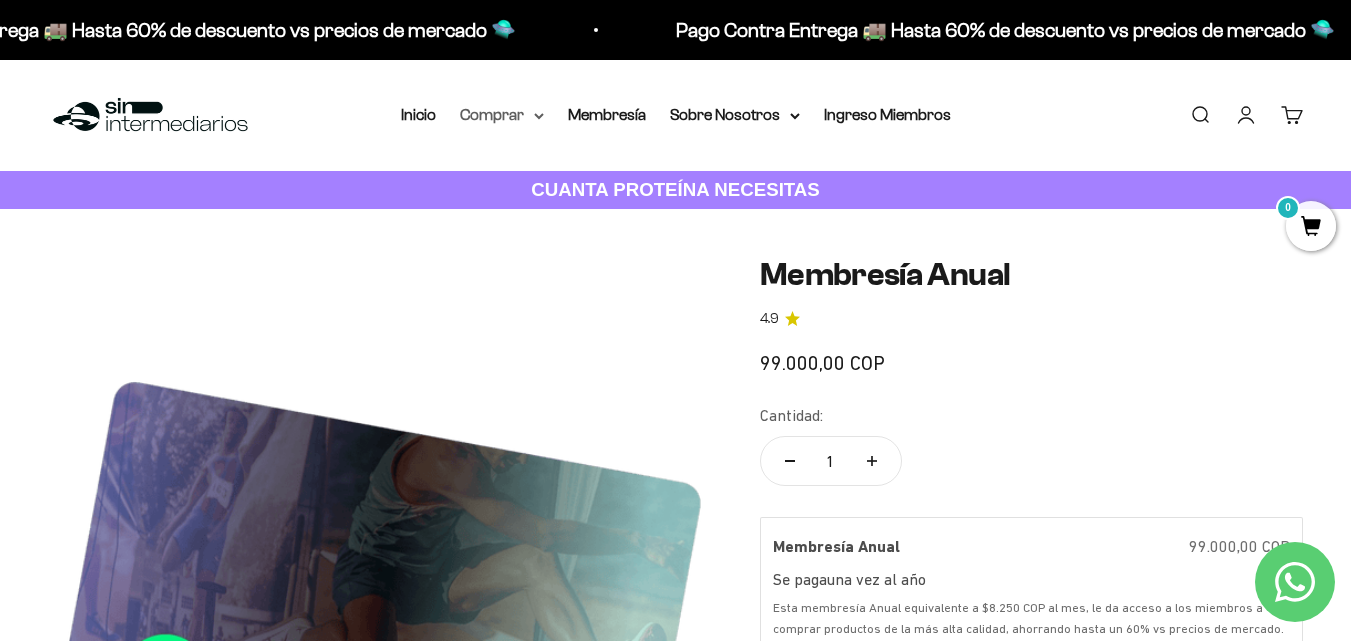 click 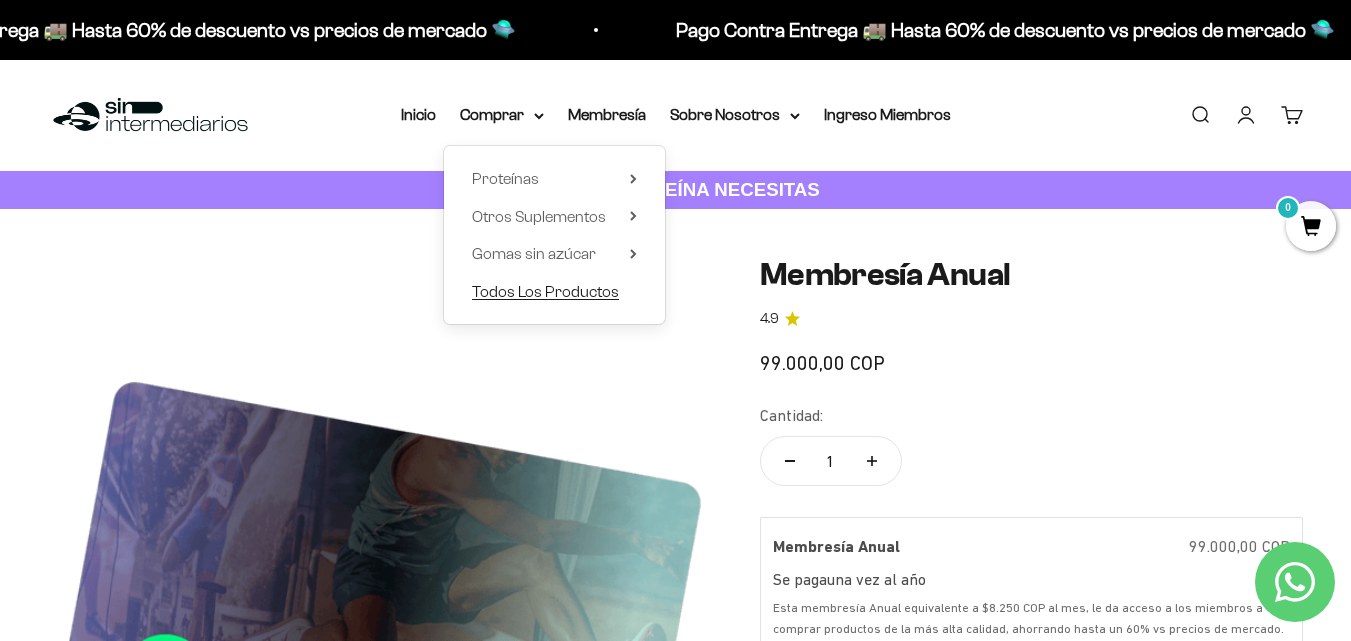 click on "Todos Los Productos" at bounding box center (545, 291) 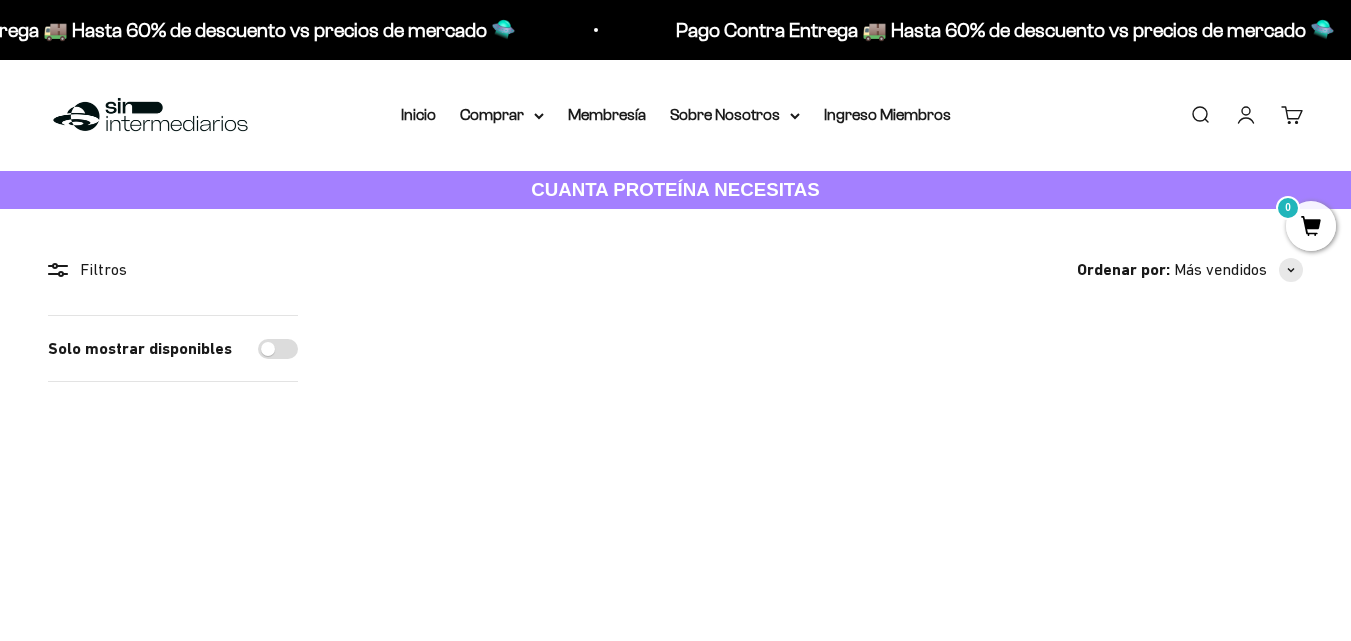 scroll, scrollTop: 0, scrollLeft: 0, axis: both 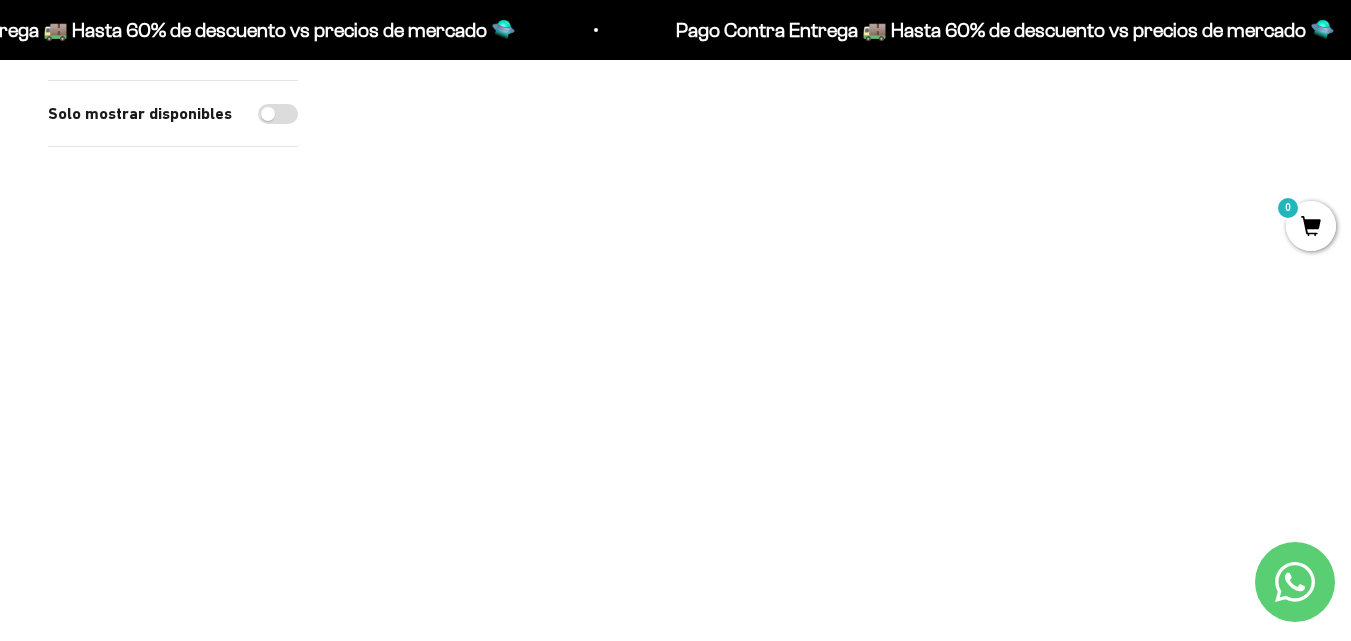 click at bounding box center [497, 185] 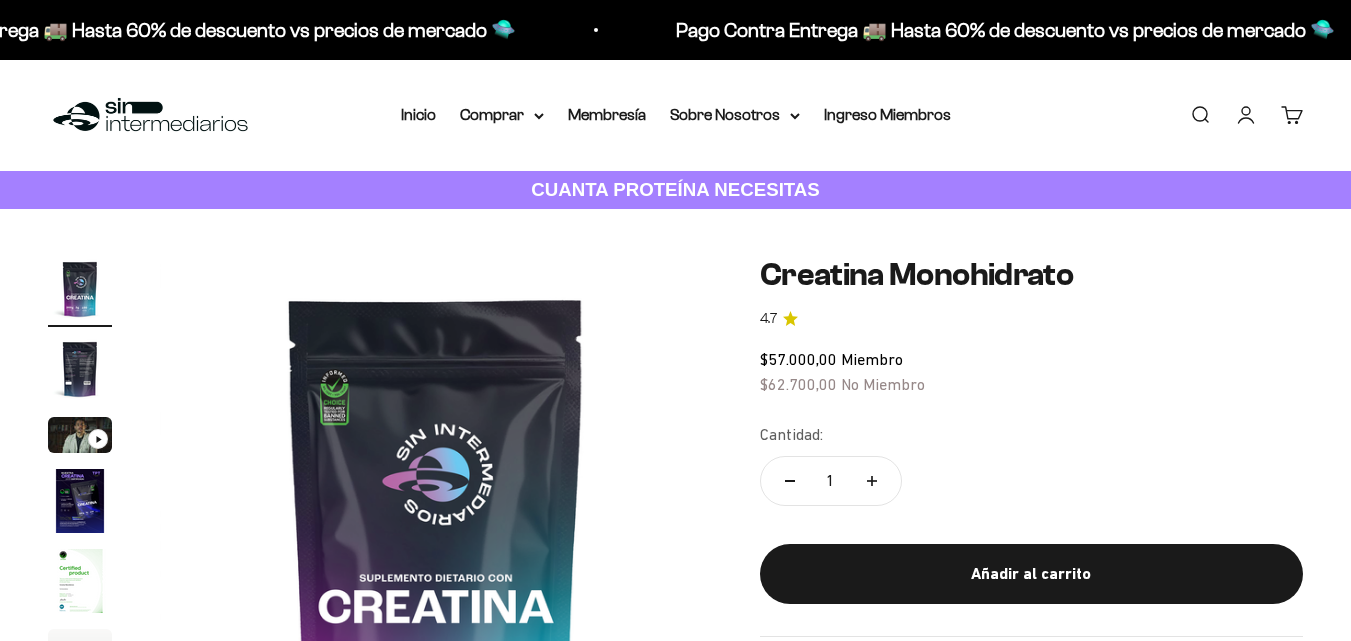 scroll, scrollTop: 0, scrollLeft: 0, axis: both 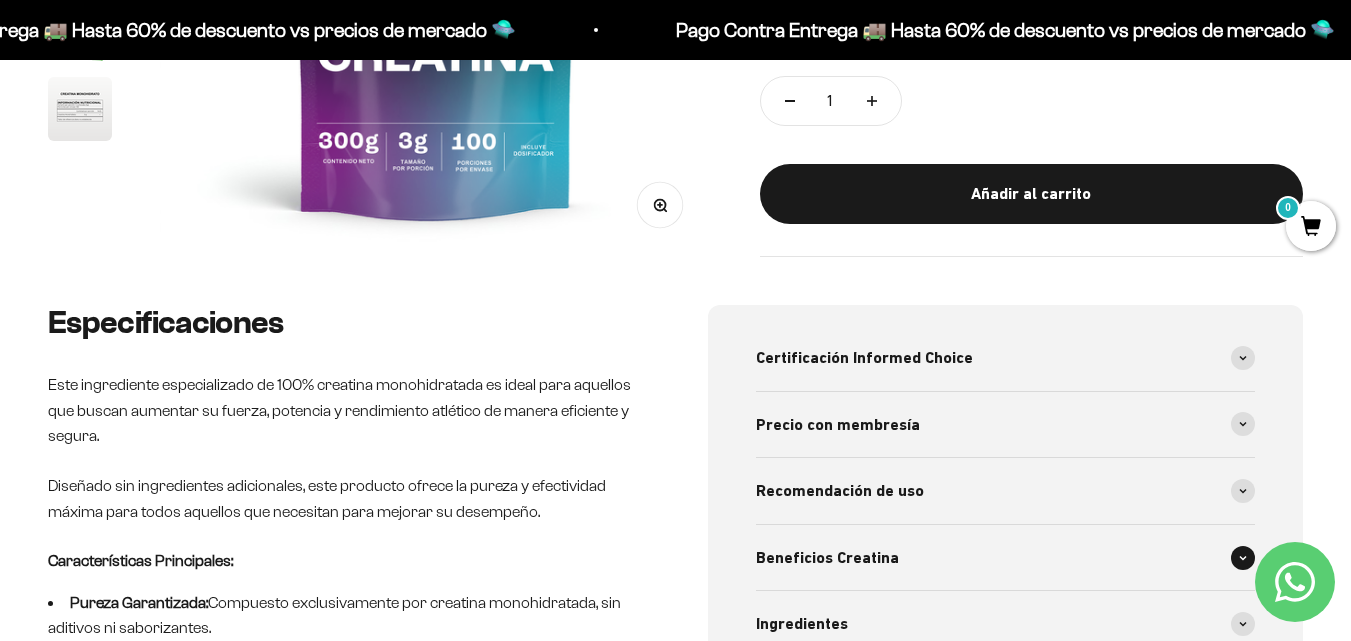 click on "Beneficios Creatina" at bounding box center [1006, 558] 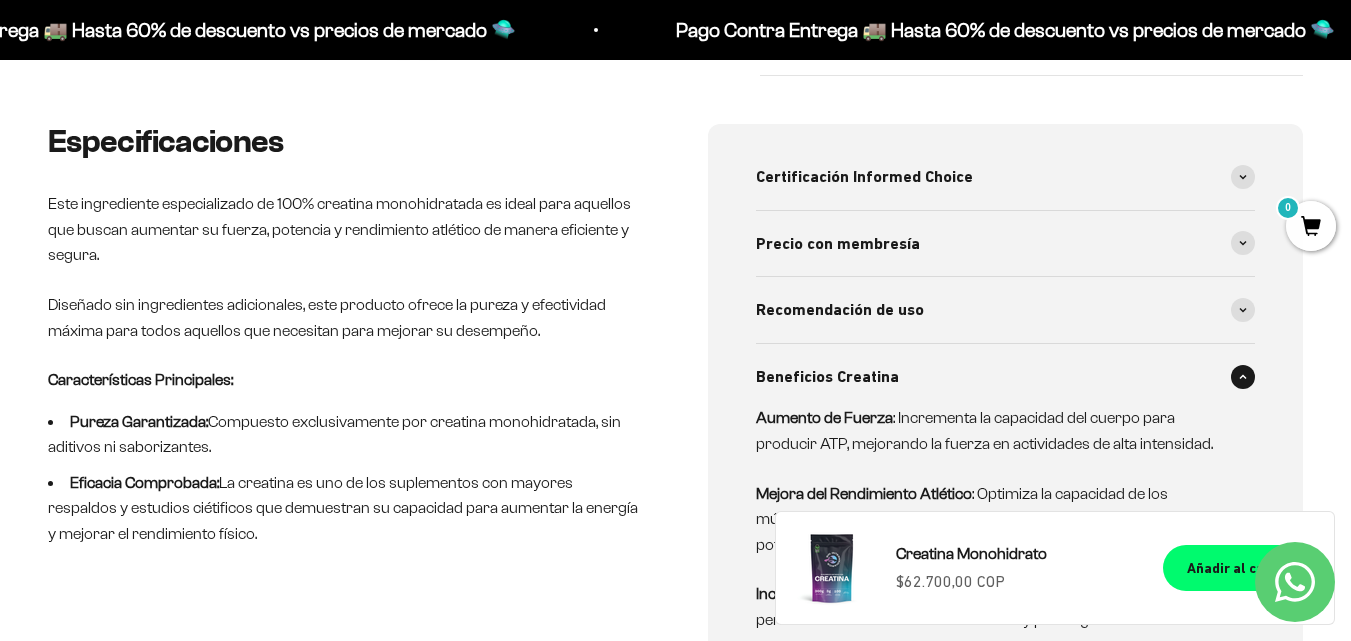 scroll, scrollTop: 905, scrollLeft: 0, axis: vertical 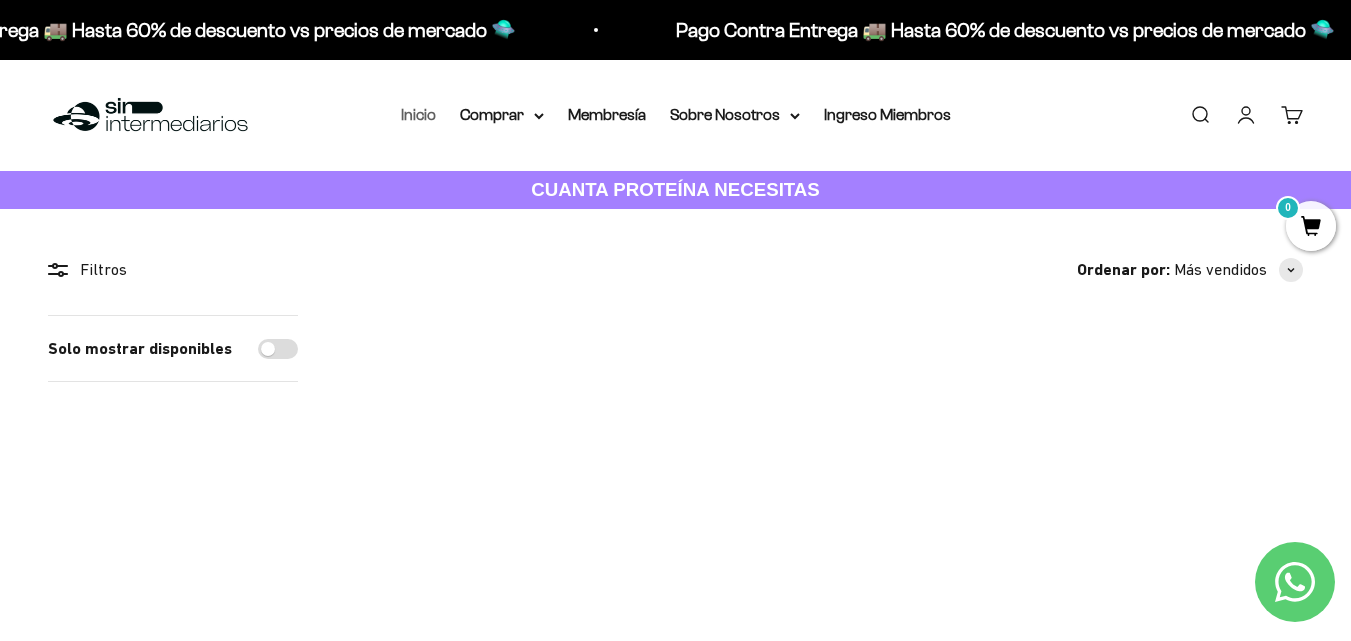 click on "Inicio" at bounding box center [418, 114] 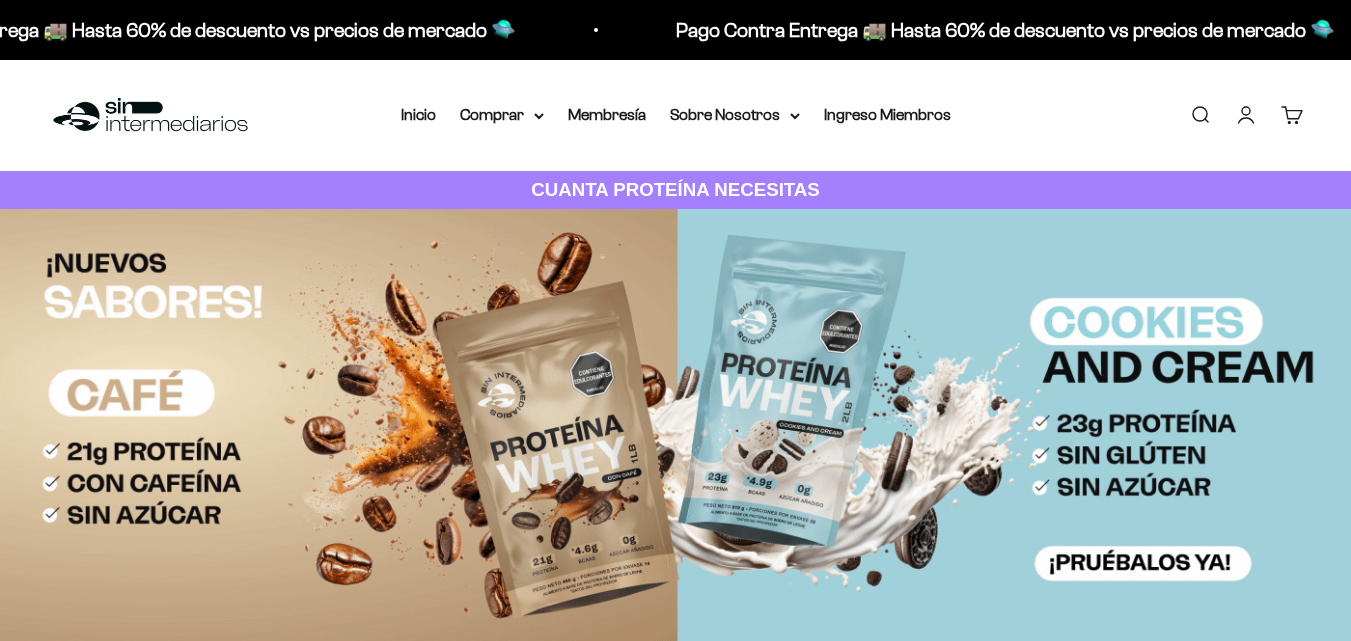 scroll, scrollTop: 0, scrollLeft: 0, axis: both 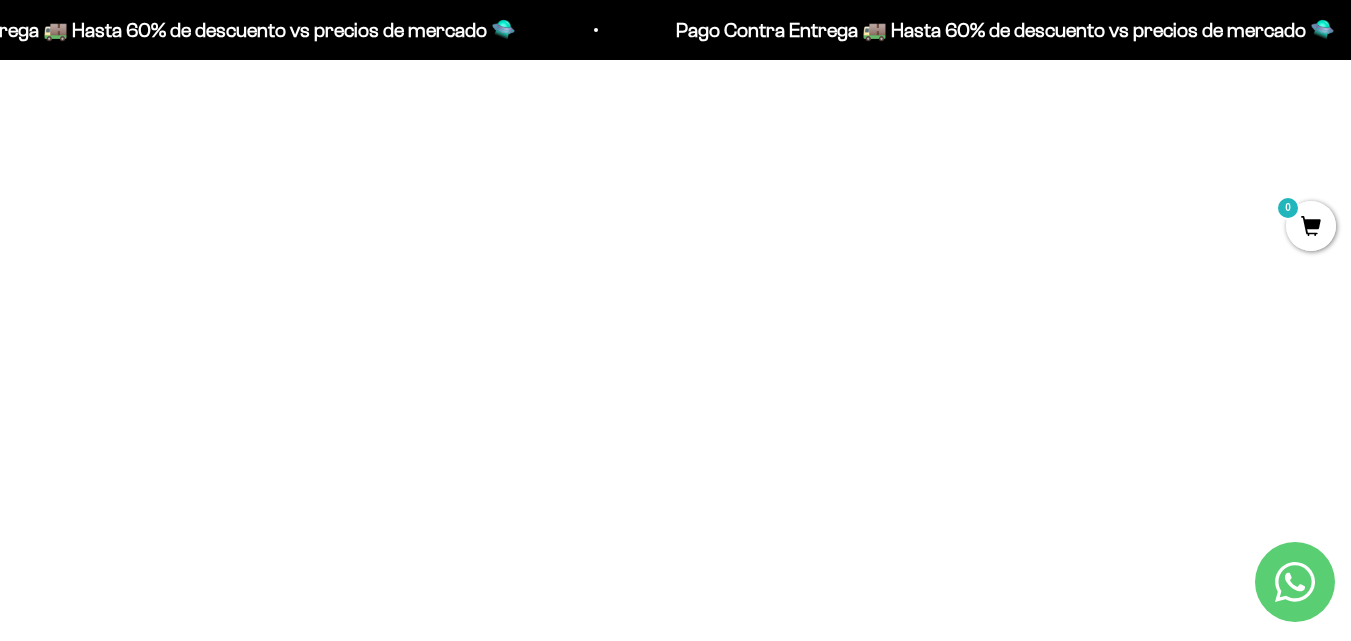 drag, startPoint x: 1356, startPoint y: 90, endPoint x: 1355, endPoint y: 263, distance: 173.00288 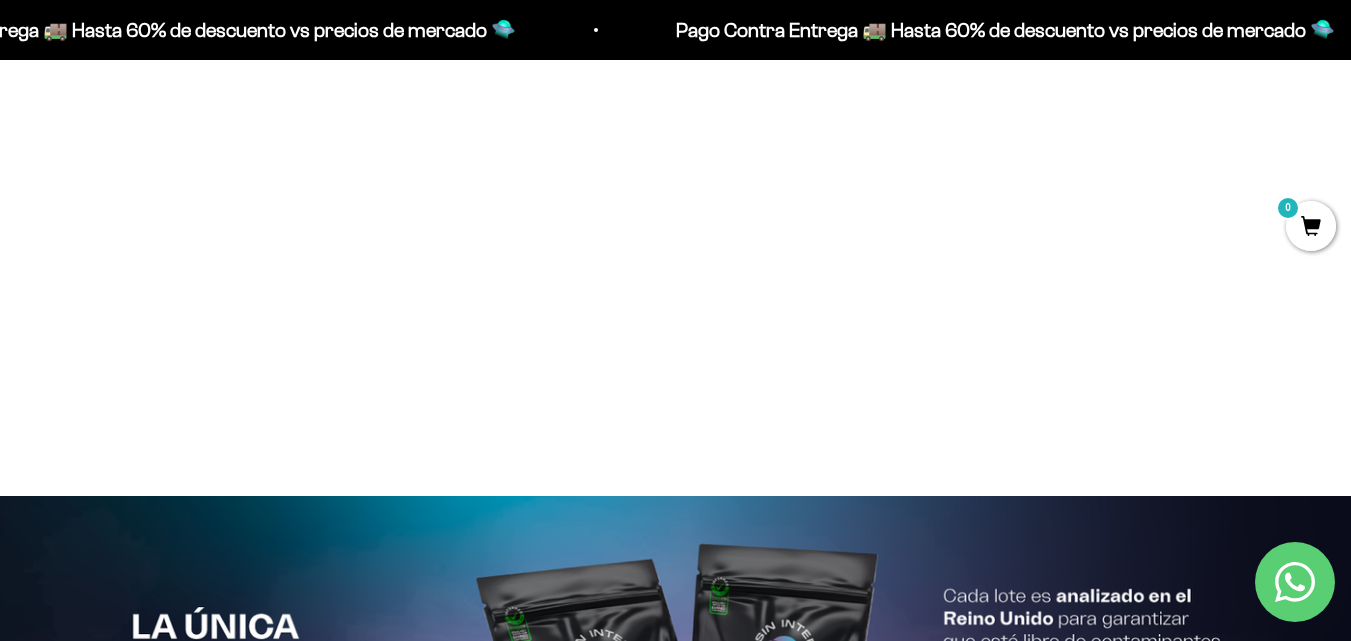 scroll, scrollTop: 3313, scrollLeft: 0, axis: vertical 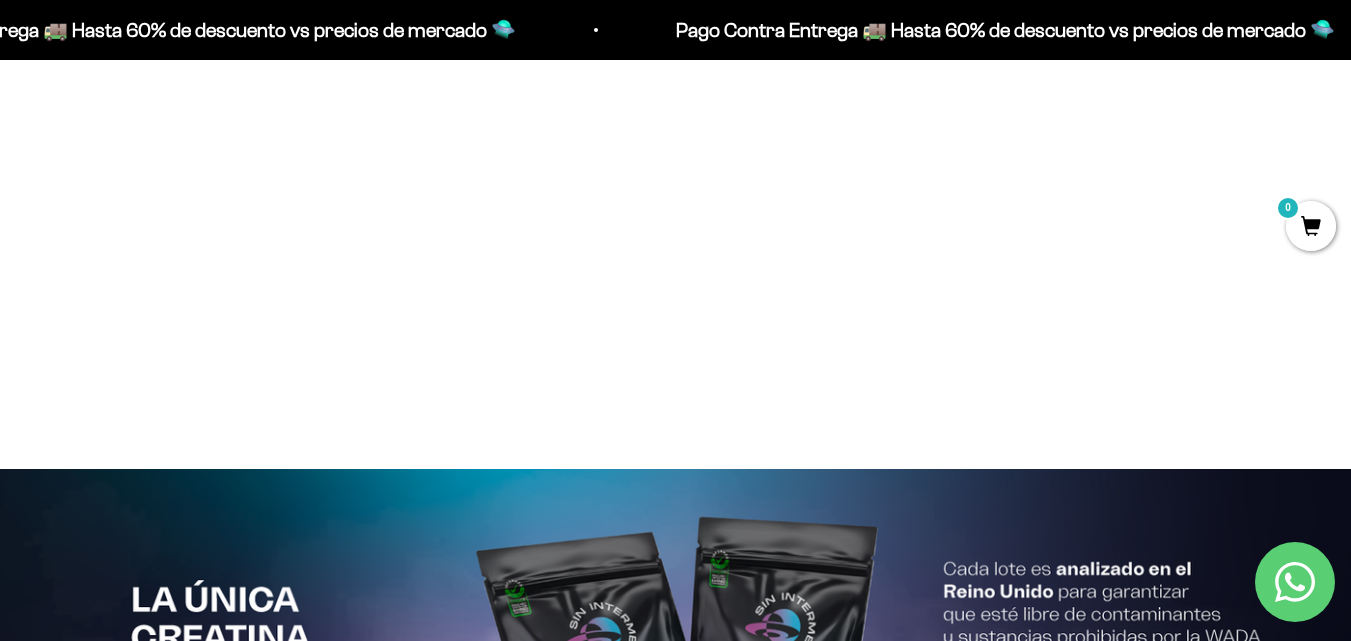 click on "1
Gomas con Omega 3 DHA y Prebióticos $40.000,00   Miembro $44.000,00   No Miembro 4.3
1
Gomas con Citrato de Magnesio $40.000,00   Miembro $44.000,00   No Miembro 4.5
1
Gomas con Multivitamínicos y Minerales $40.000,00   Miembro $44.000,00   No Miembro 4.5
1
Gomas con Colageno + Biotina + Vitamina C $45.000,00   Miembro $49.500,00   No Miembro 4.3
1
Gomas con Vinagre de Manzana $40.000,00   Miembro $44.000,00   No Miembro 5.0
1
Gomas con Vitamina C + Zinc $40.000,00   Miembro $44.000,00   No Miembro 5.0" at bounding box center (675, -162) 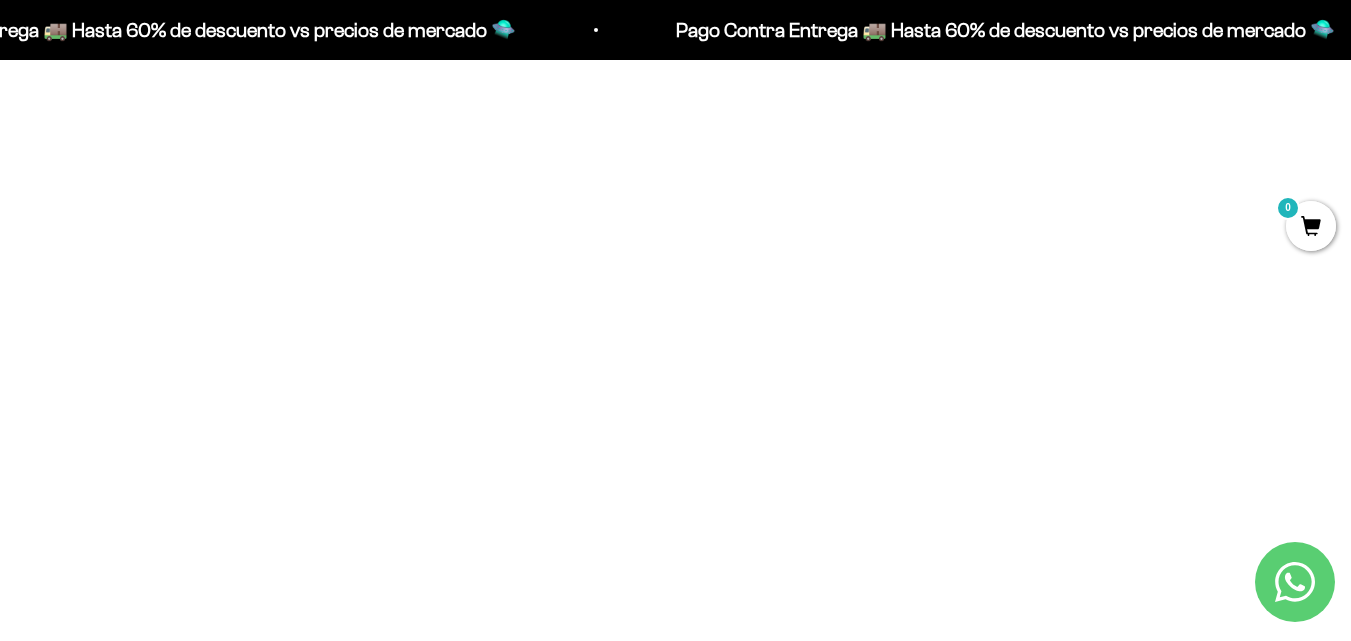 scroll, scrollTop: 2587, scrollLeft: 0, axis: vertical 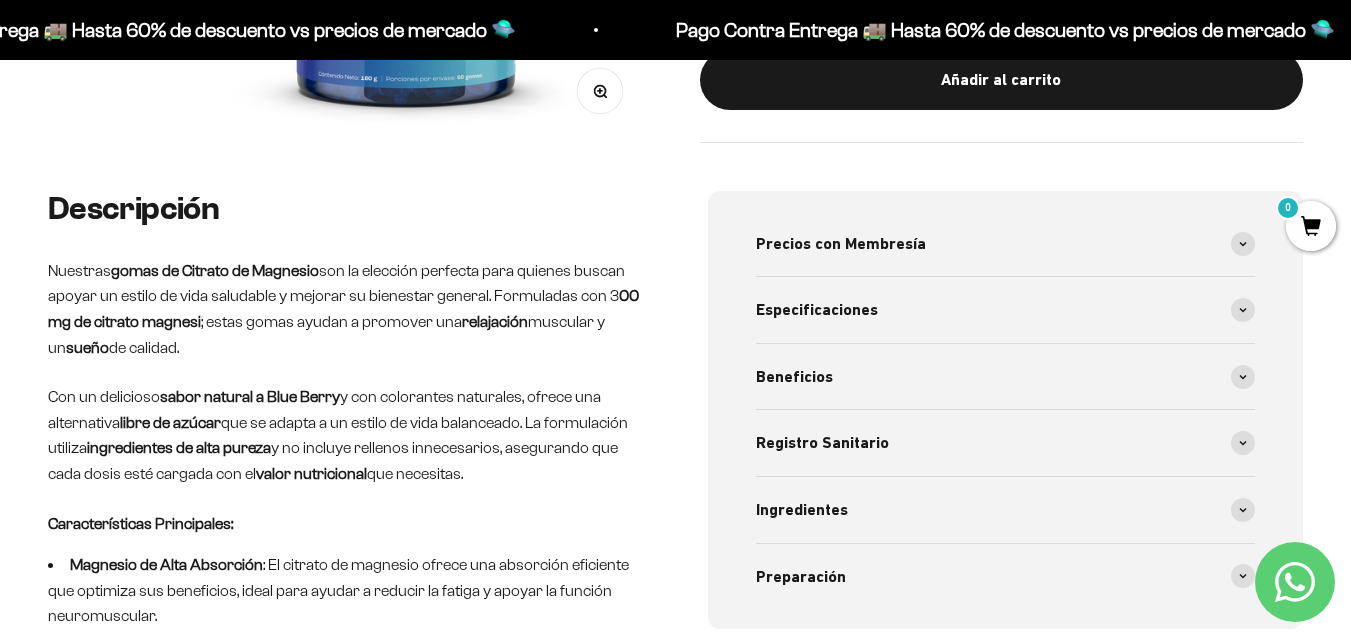 click on "Zoom
Ir al artículo 1
Ir al artículo 2
Gomas con Citrato de Magnesio 4.5
$40.000,00   Miembro $44.000,00   No Miembro
Cantidad:
1
Añadir al carrito" at bounding box center [675, -103] 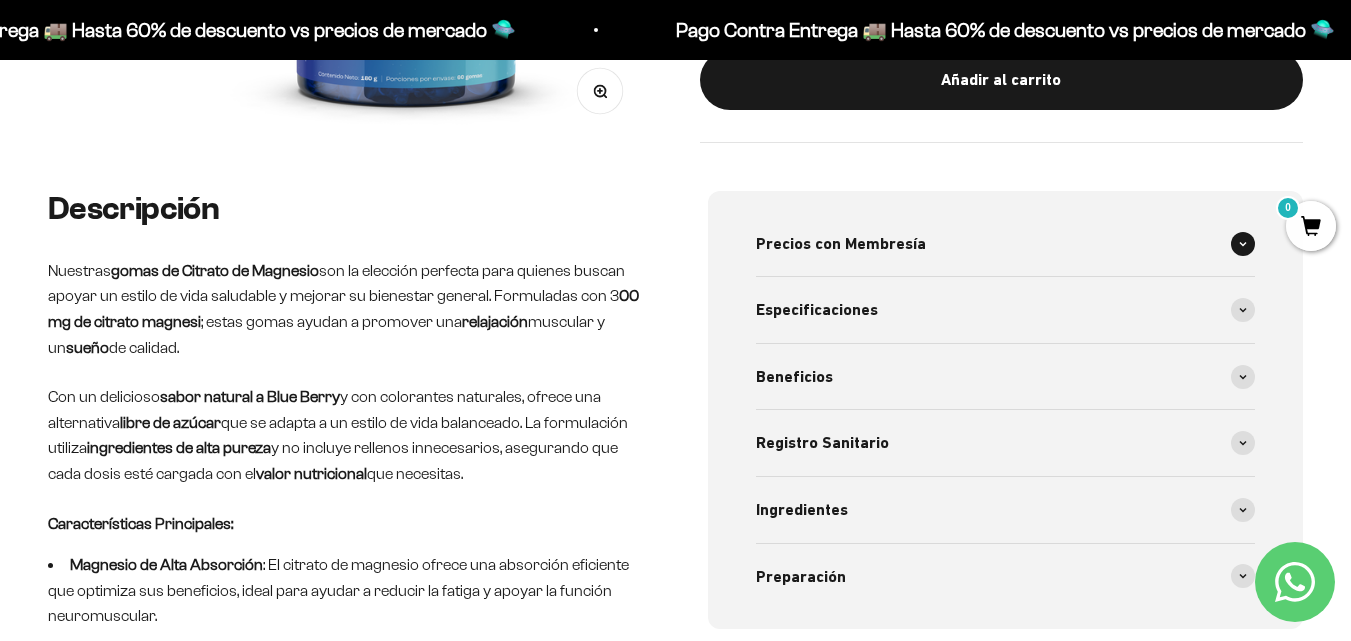 click on "Precios con Membresía" at bounding box center [1006, 244] 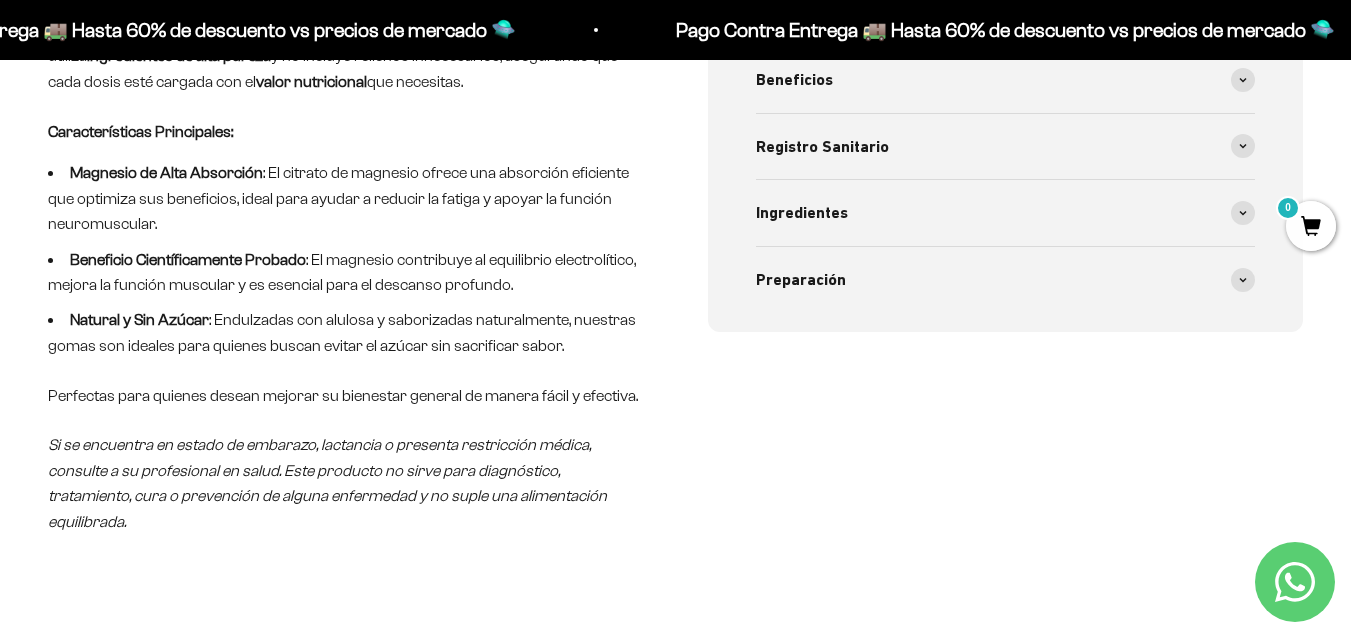 scroll, scrollTop: 1016, scrollLeft: 0, axis: vertical 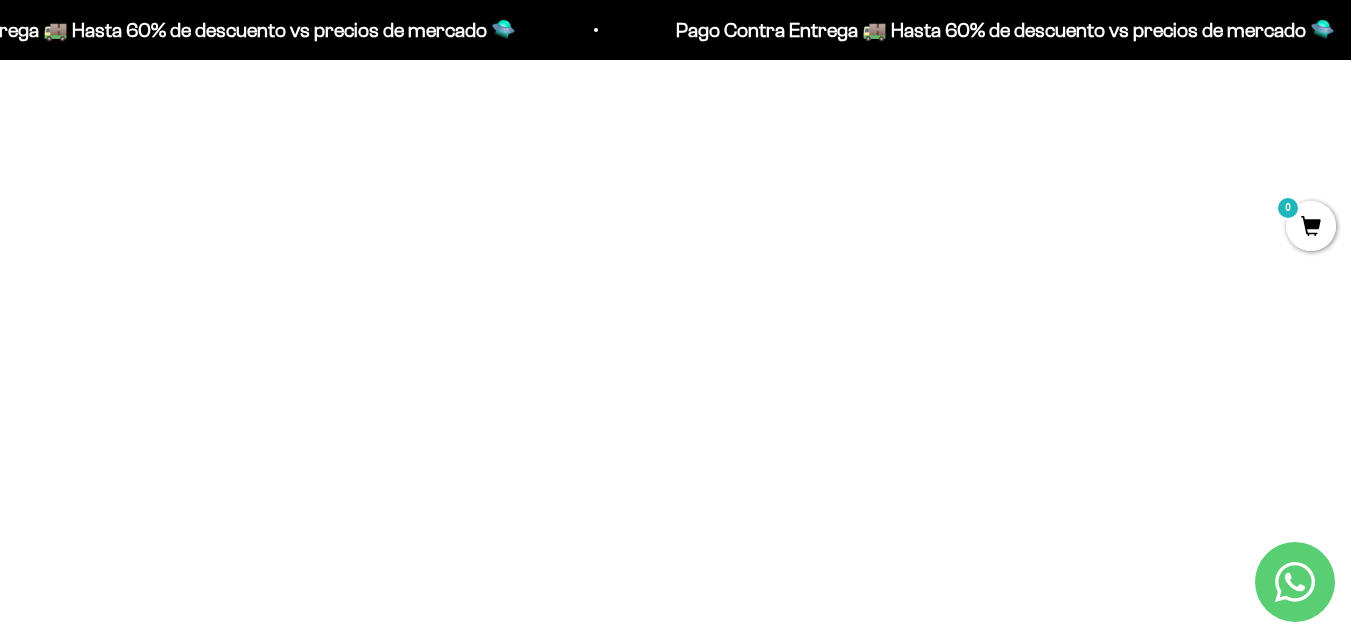 click on "$62.700,00" at bounding box center [631, 383] 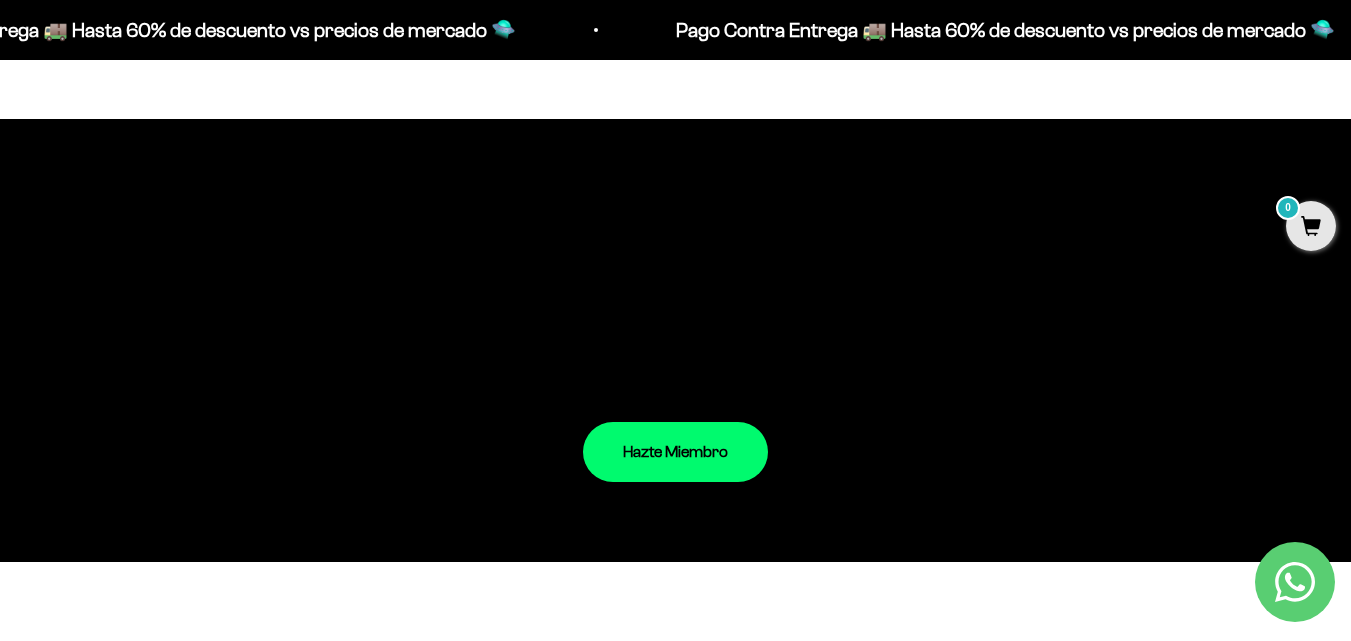 scroll, scrollTop: 1930, scrollLeft: 0, axis: vertical 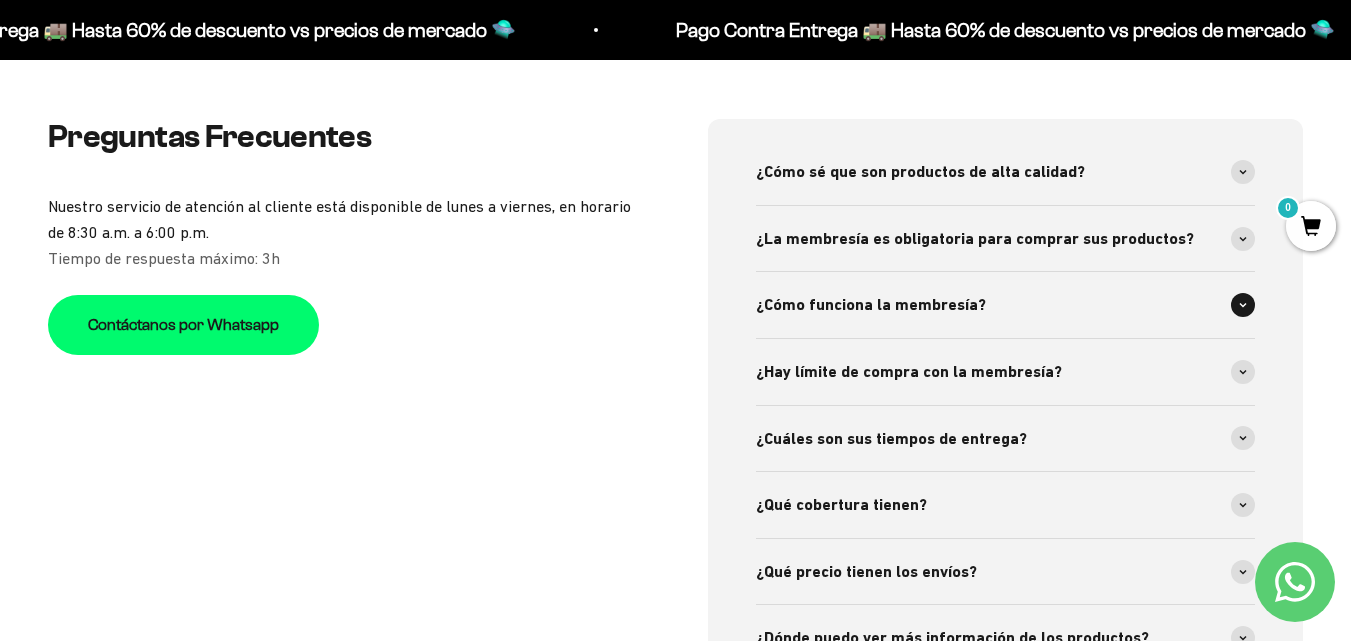 click on "¿Cómo funciona la membresía?" at bounding box center [1006, 305] 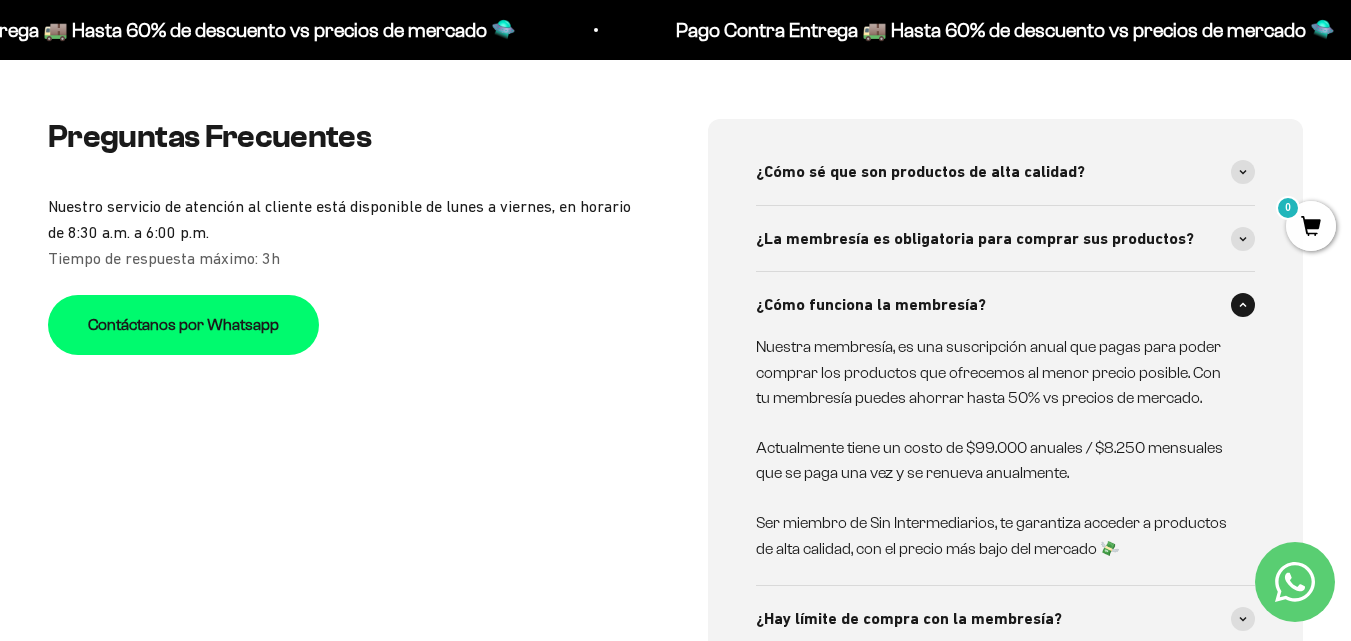 click on "¿Cómo funciona la membresía?" at bounding box center [1006, 305] 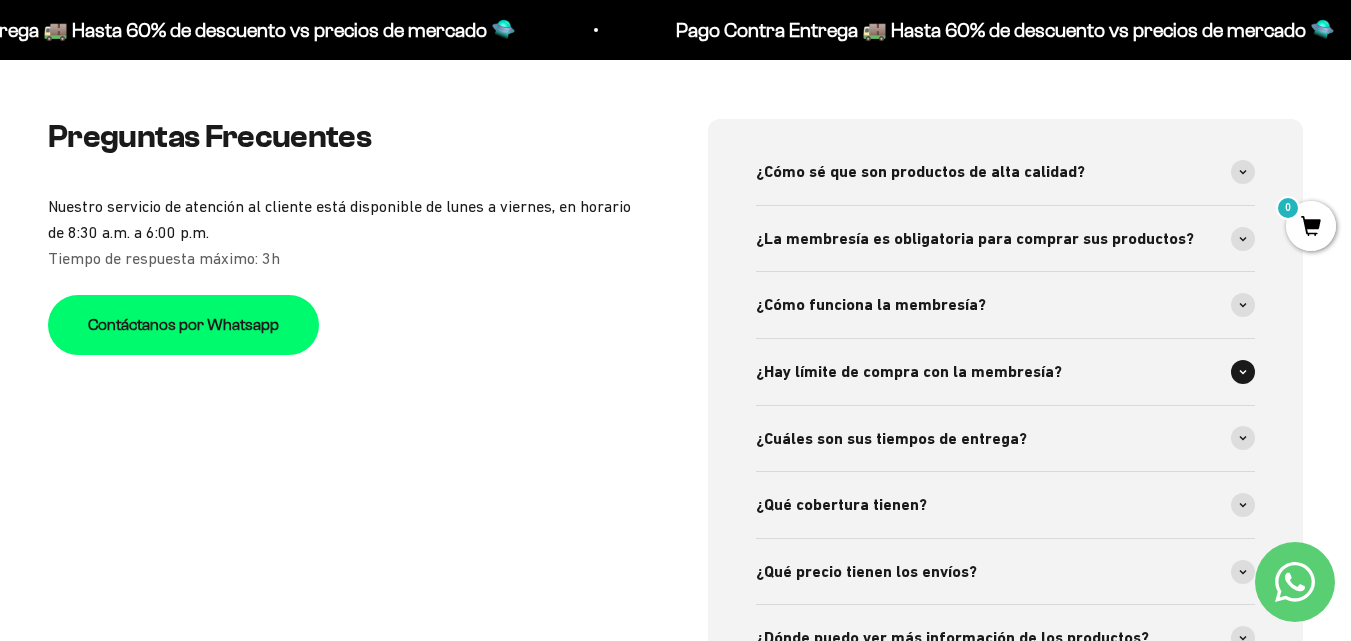 click on "¿Hay límite de compra con la membresía?" at bounding box center [1006, 372] 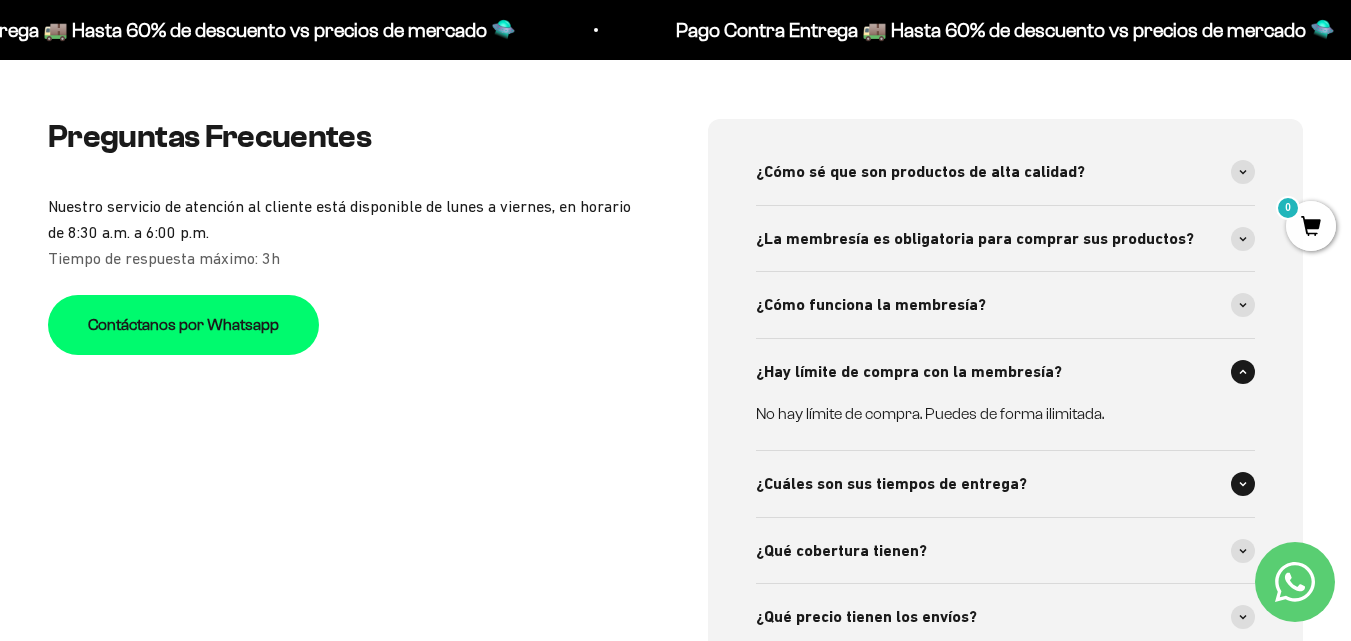 click on "¿Cuáles son sus tiempos de entrega?" at bounding box center (1006, 484) 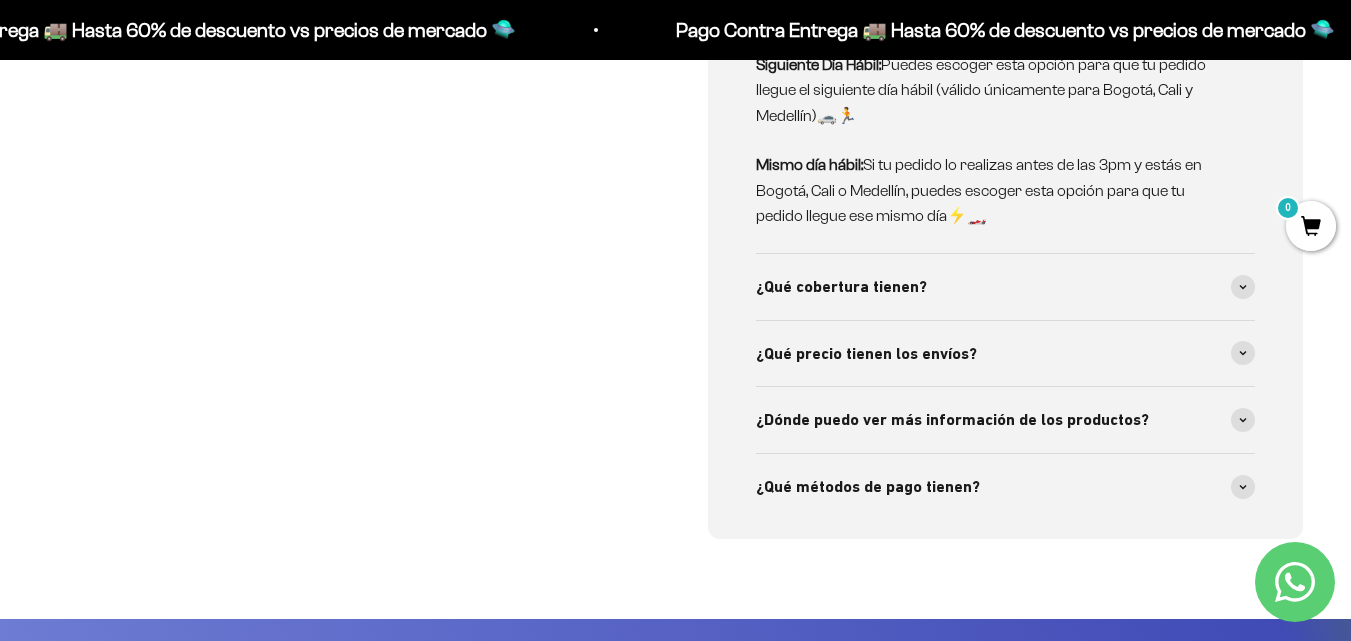 scroll, scrollTop: 6884, scrollLeft: 0, axis: vertical 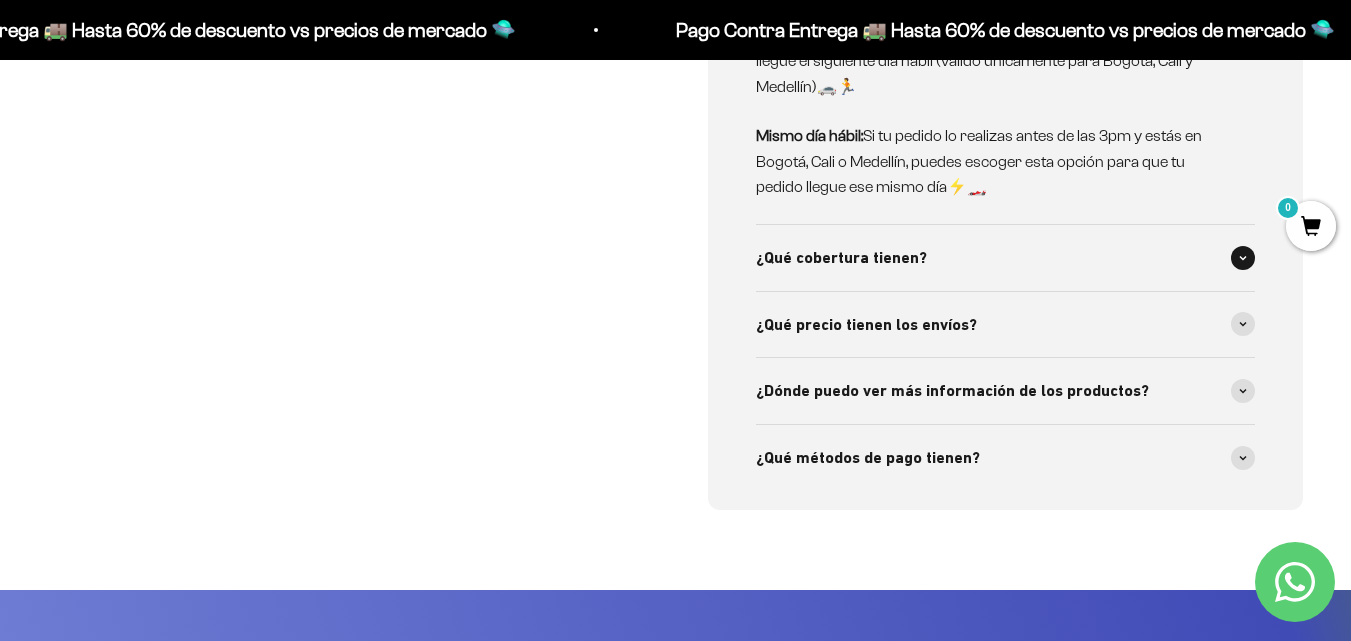 click on "¿Qué cobertura tienen?" at bounding box center [1006, 258] 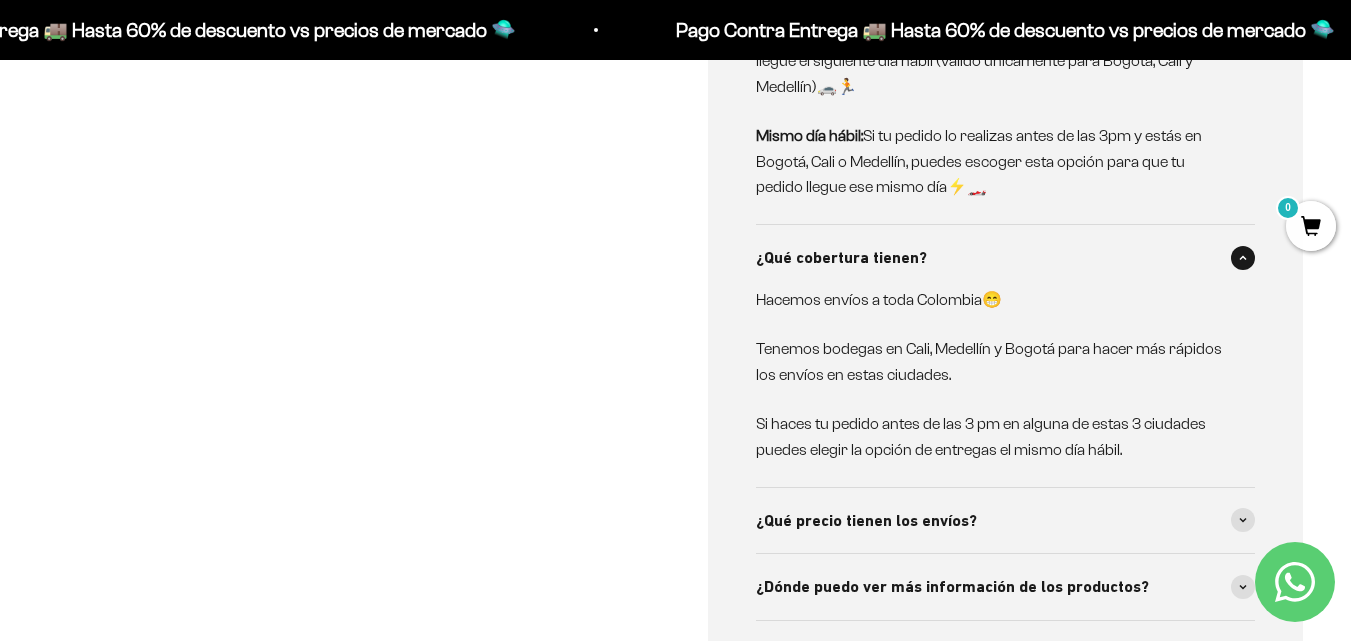 click on "¿Qué cobertura tienen?" at bounding box center (1006, 258) 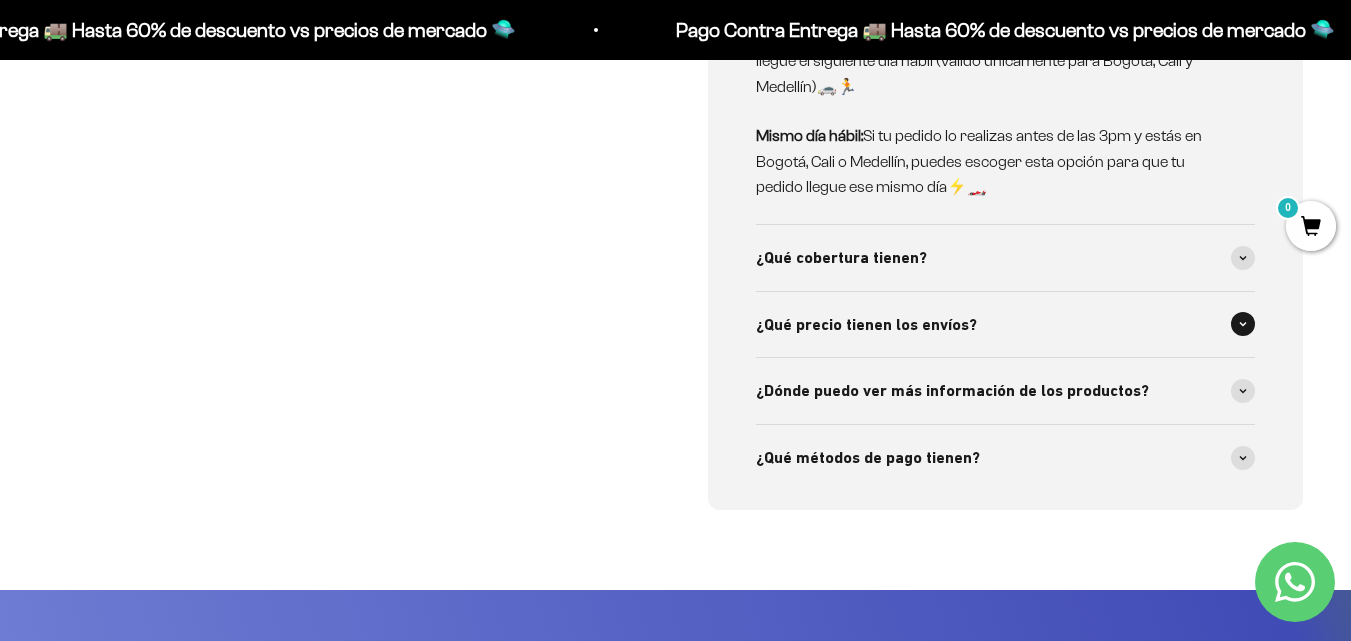 click on "¿Qué precio tienen los envíos?" at bounding box center (1006, 325) 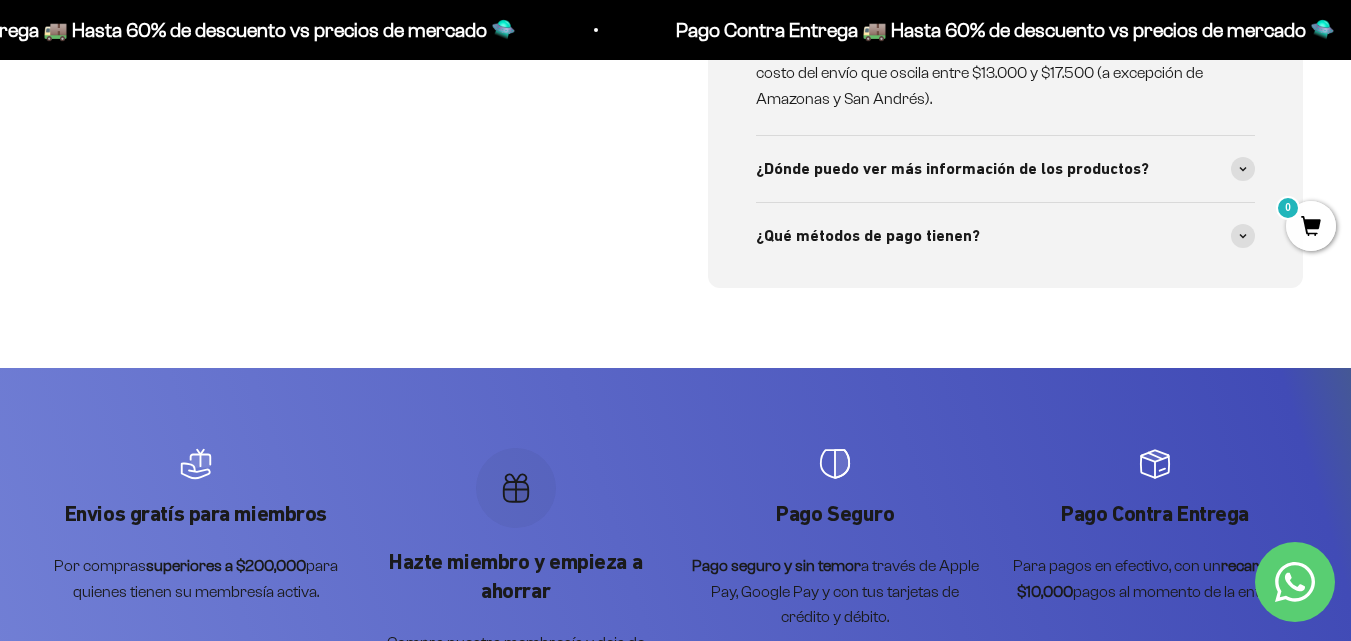scroll, scrollTop: 7263, scrollLeft: 0, axis: vertical 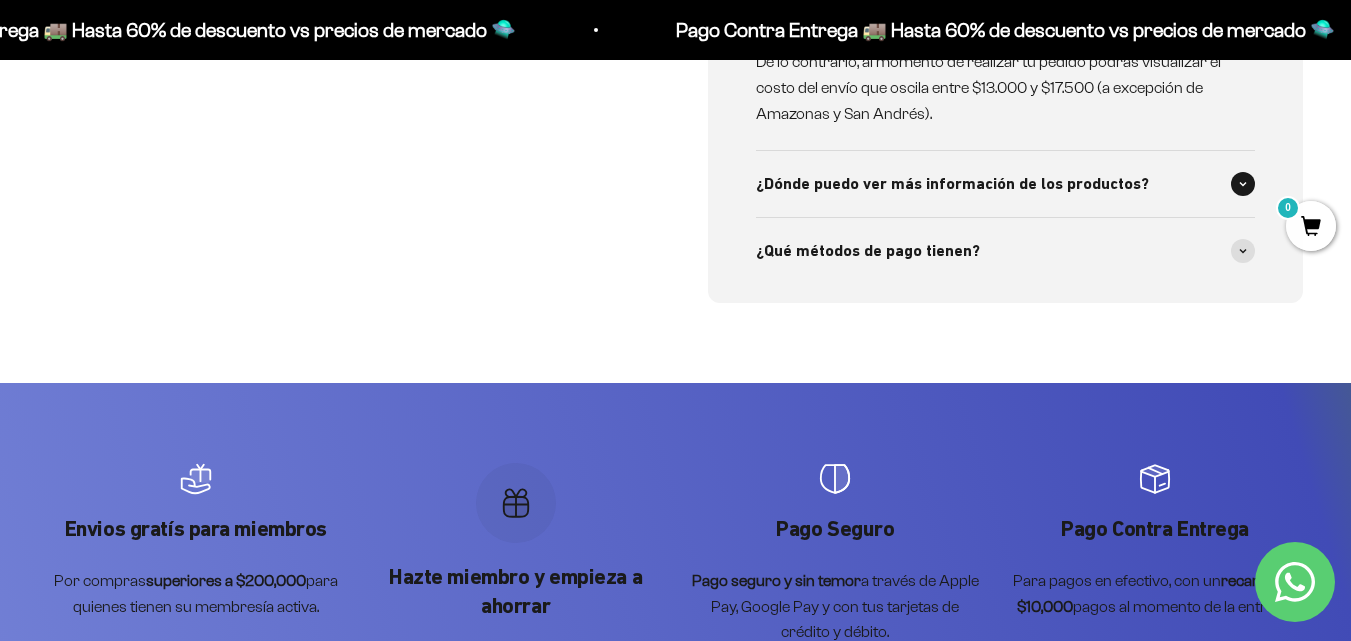 click on "¿Dónde puedo ver más información de los productos?" at bounding box center [952, 184] 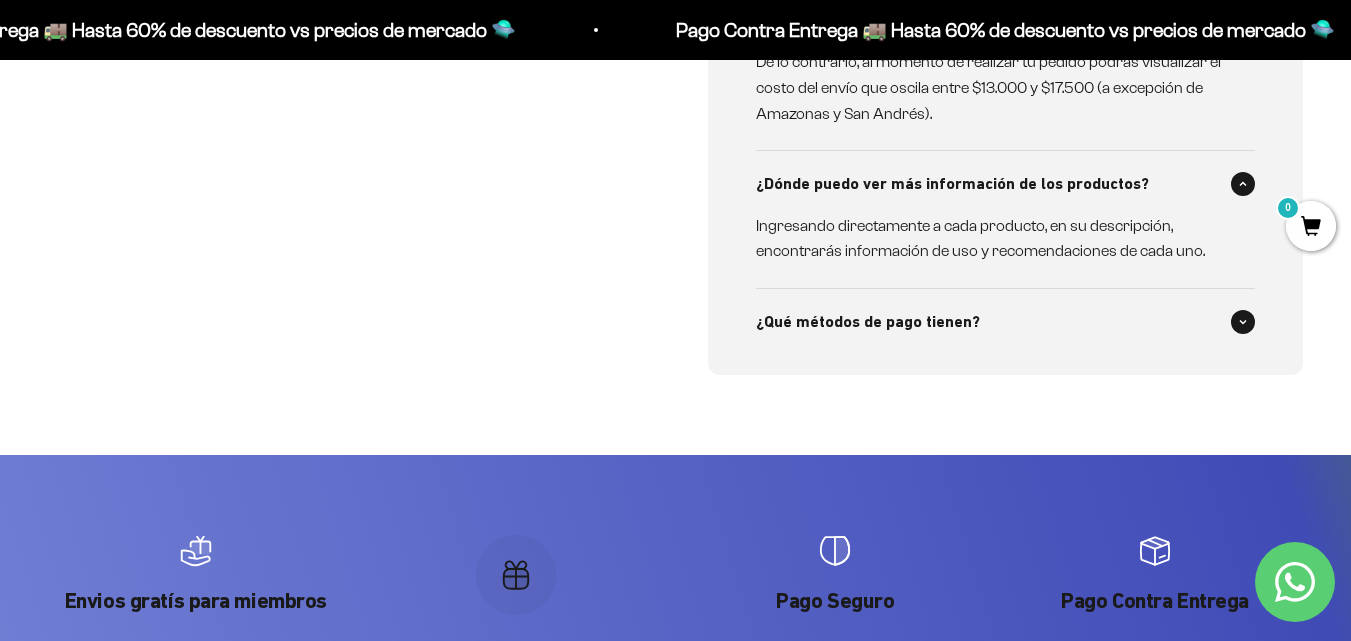 click on "¿Qué métodos de pago tienen?" at bounding box center (1006, 322) 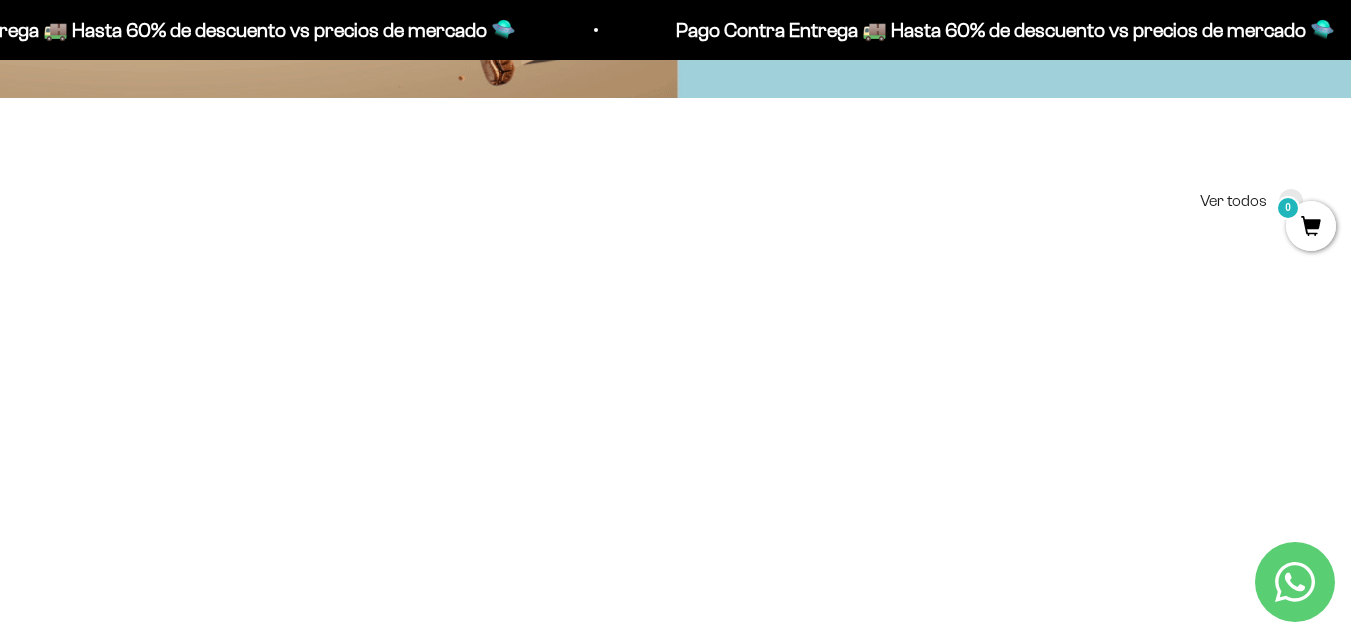 scroll, scrollTop: 402, scrollLeft: 0, axis: vertical 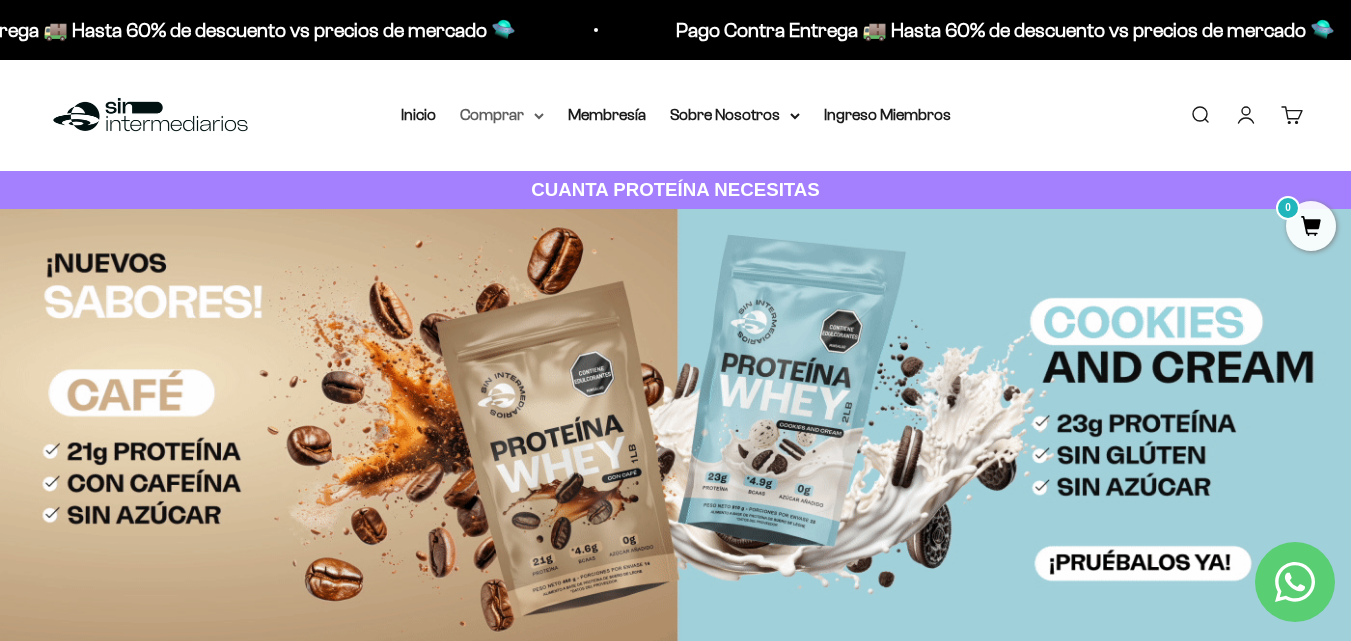 click on "Comprar" at bounding box center (502, 115) 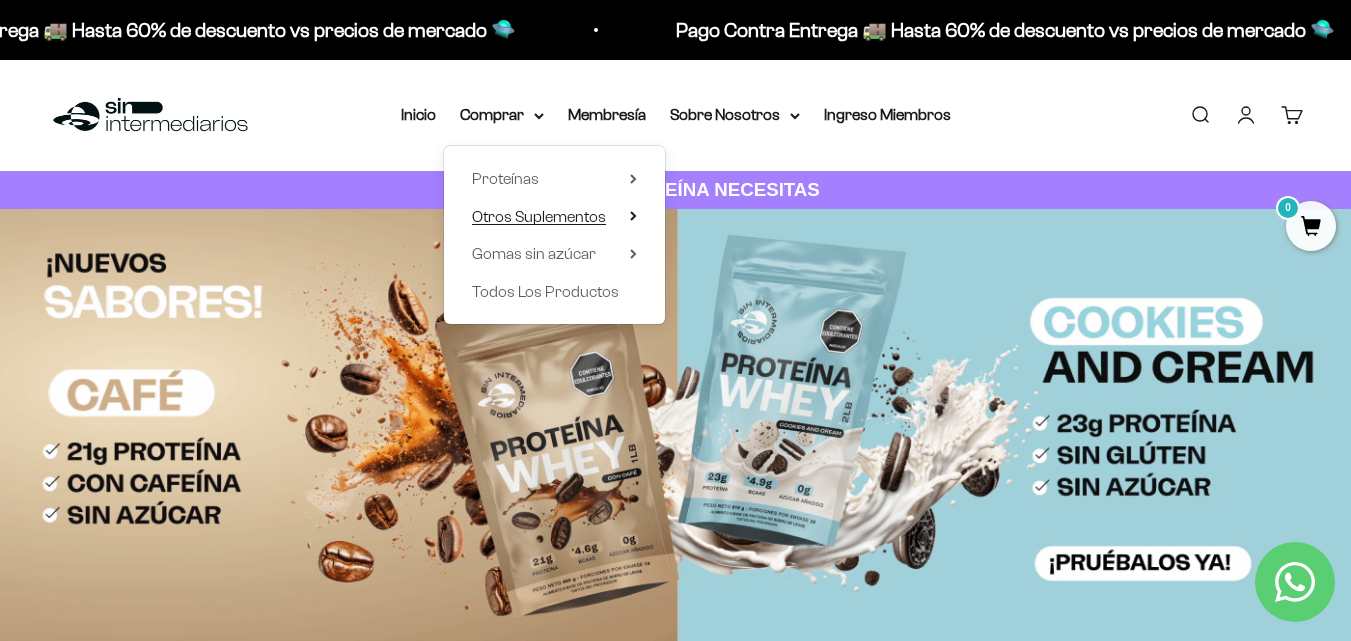 click on "Otros Suplementos" at bounding box center [539, 216] 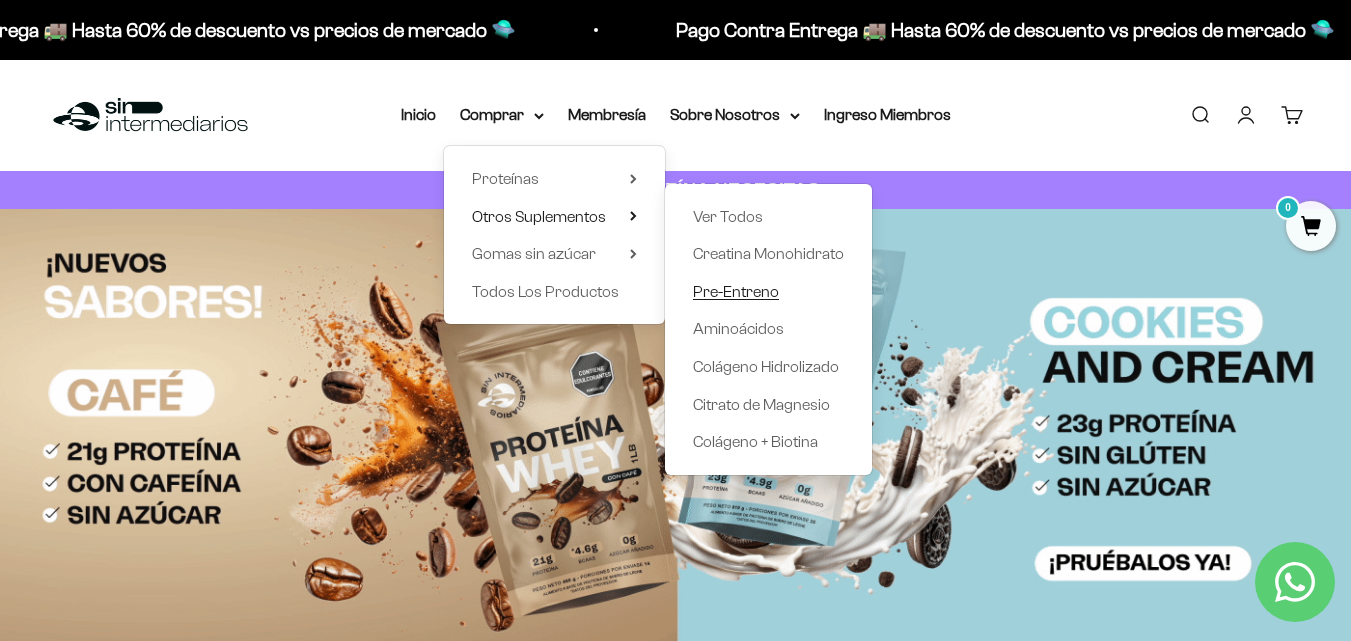 click on "Pre-Entreno" at bounding box center [736, 291] 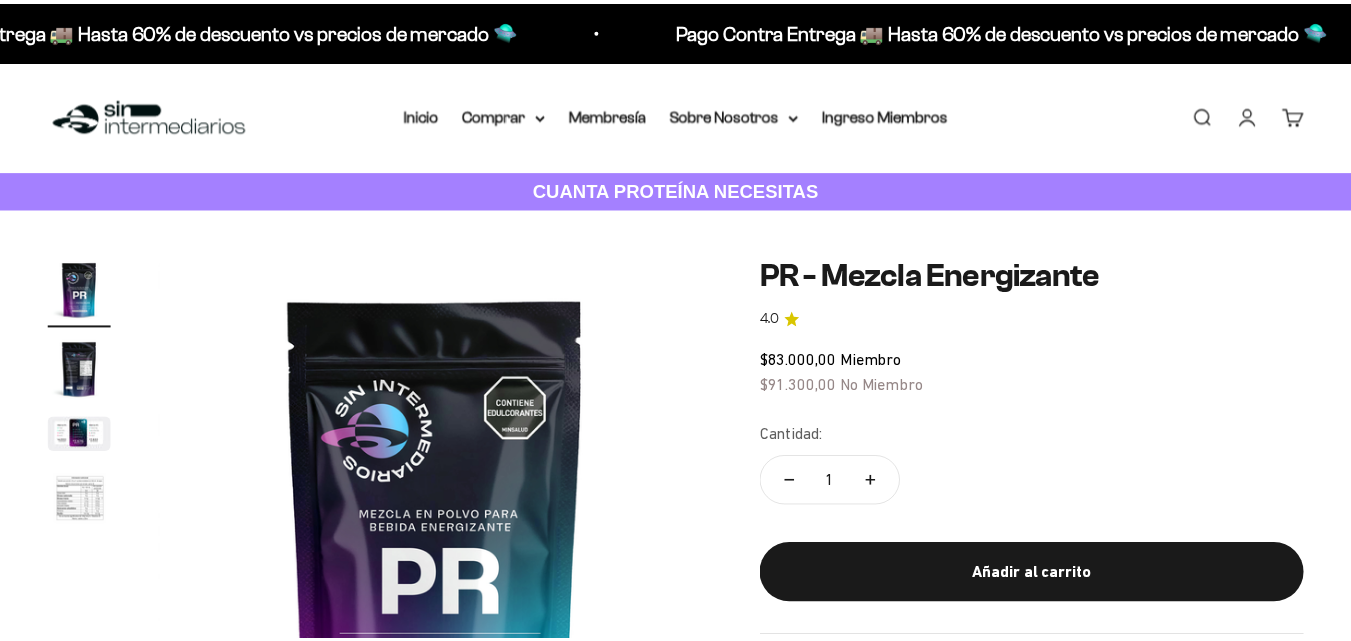 scroll, scrollTop: 0, scrollLeft: 0, axis: both 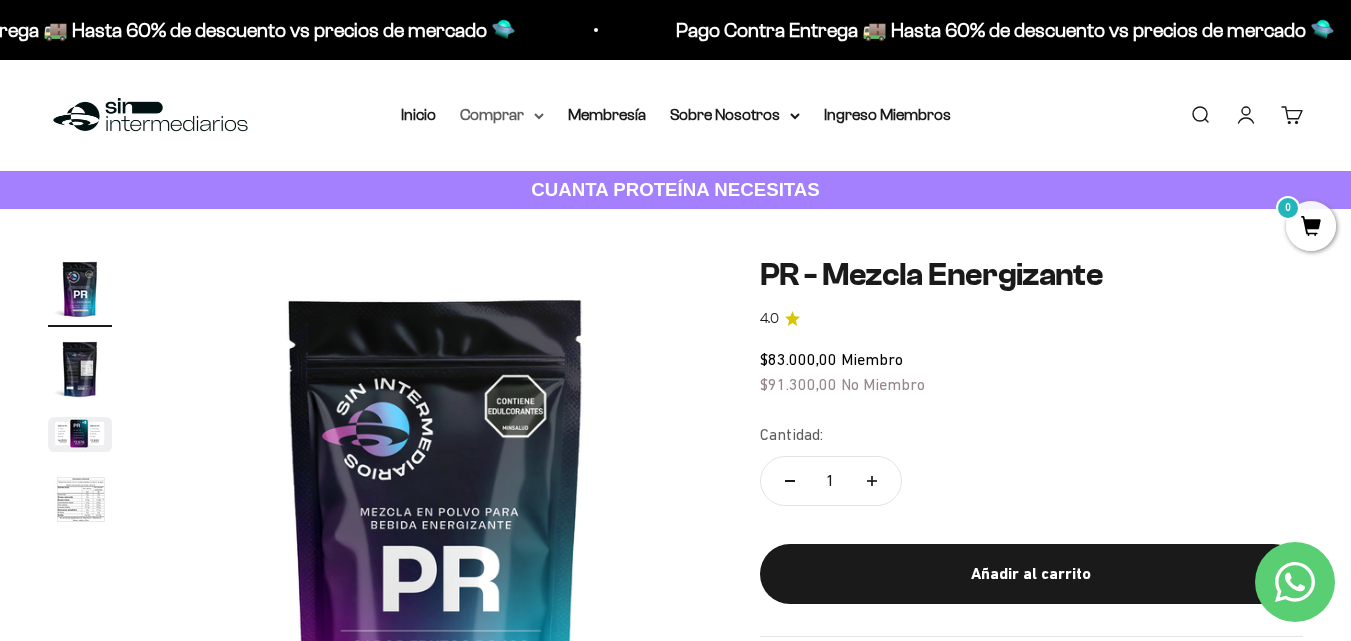 click on "Comprar" at bounding box center [502, 115] 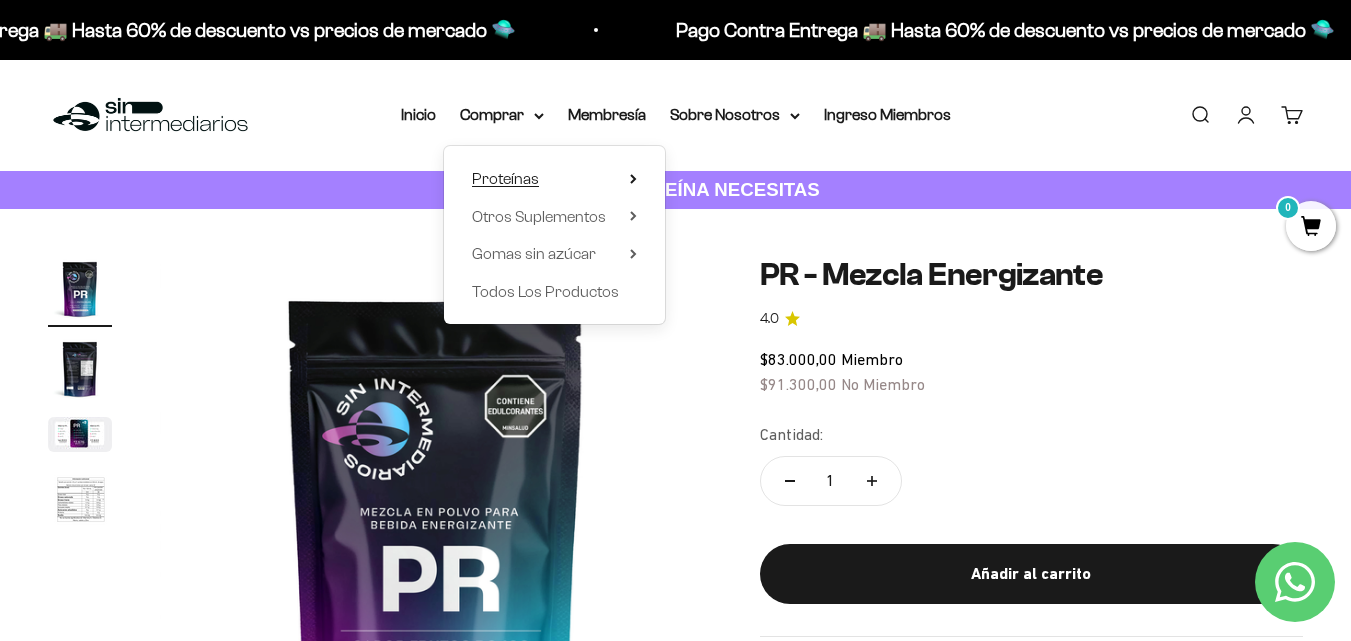 click on "Proteínas" at bounding box center (554, 179) 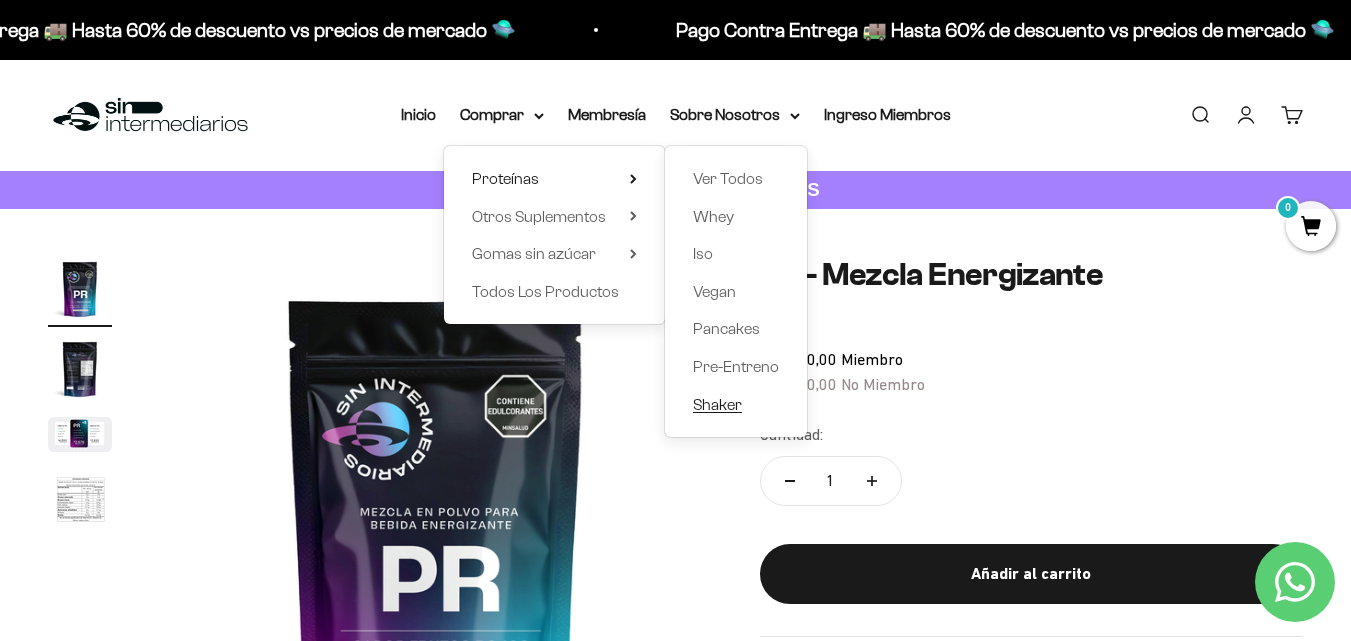 click on "Shaker" at bounding box center (717, 404) 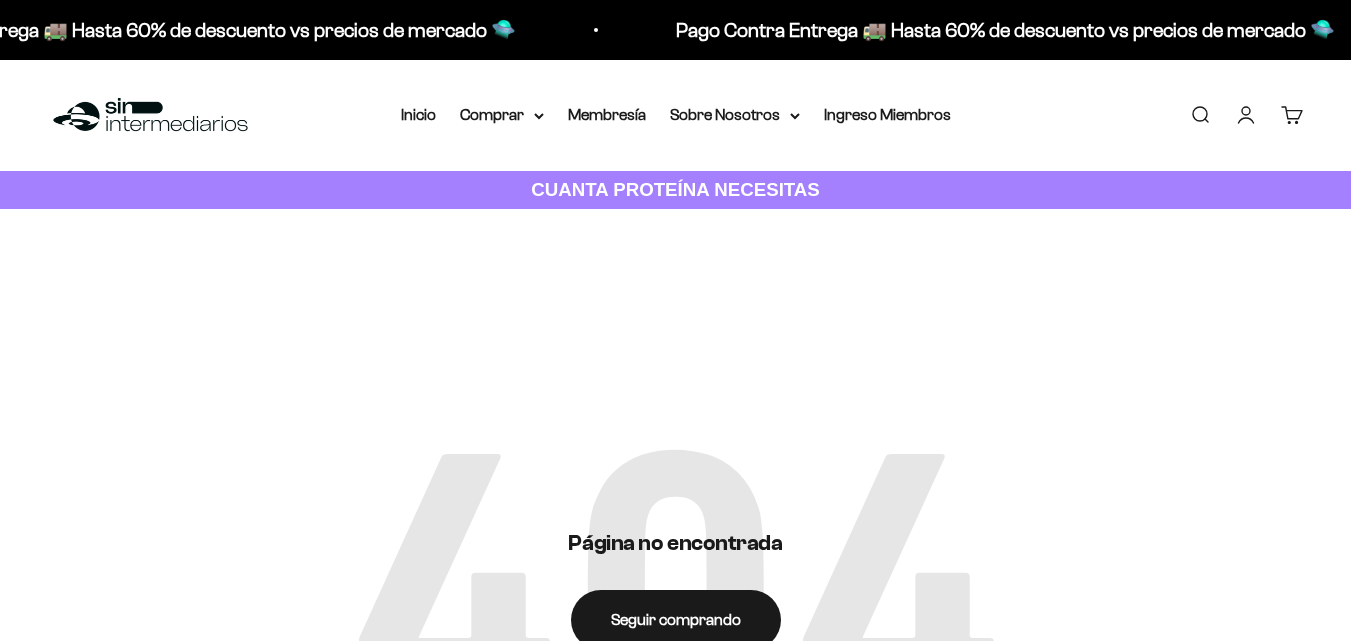 scroll, scrollTop: 0, scrollLeft: 0, axis: both 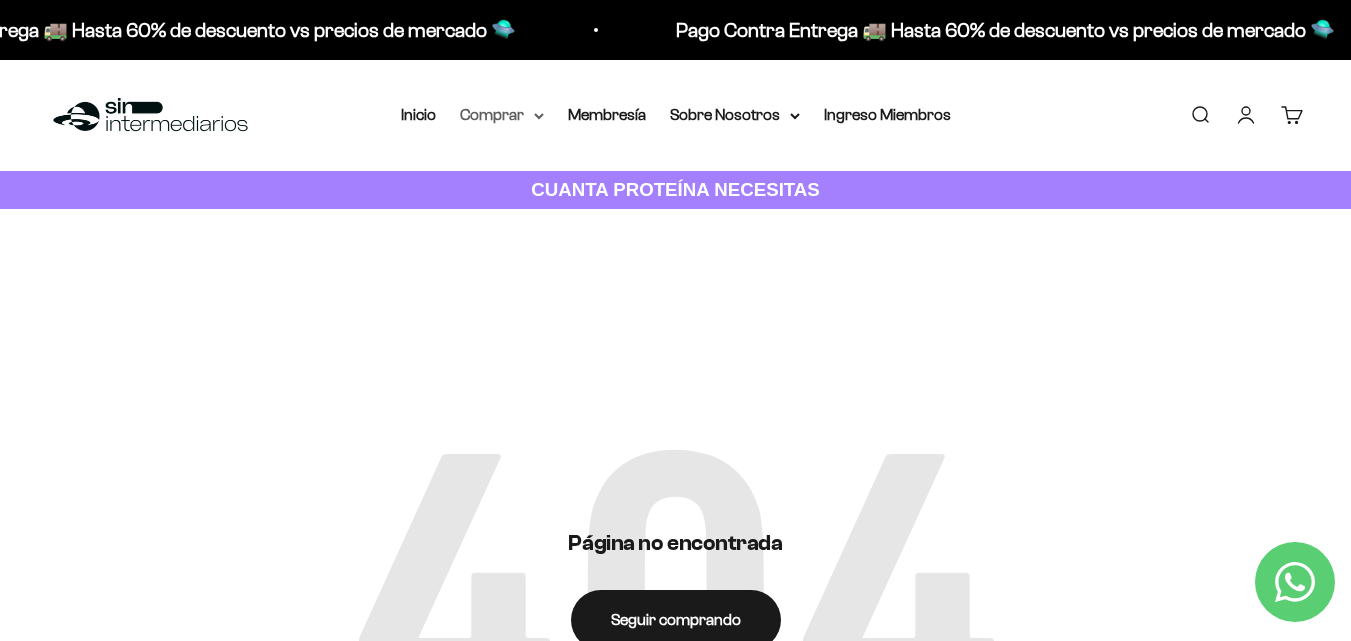 click on "Comprar" at bounding box center [502, 115] 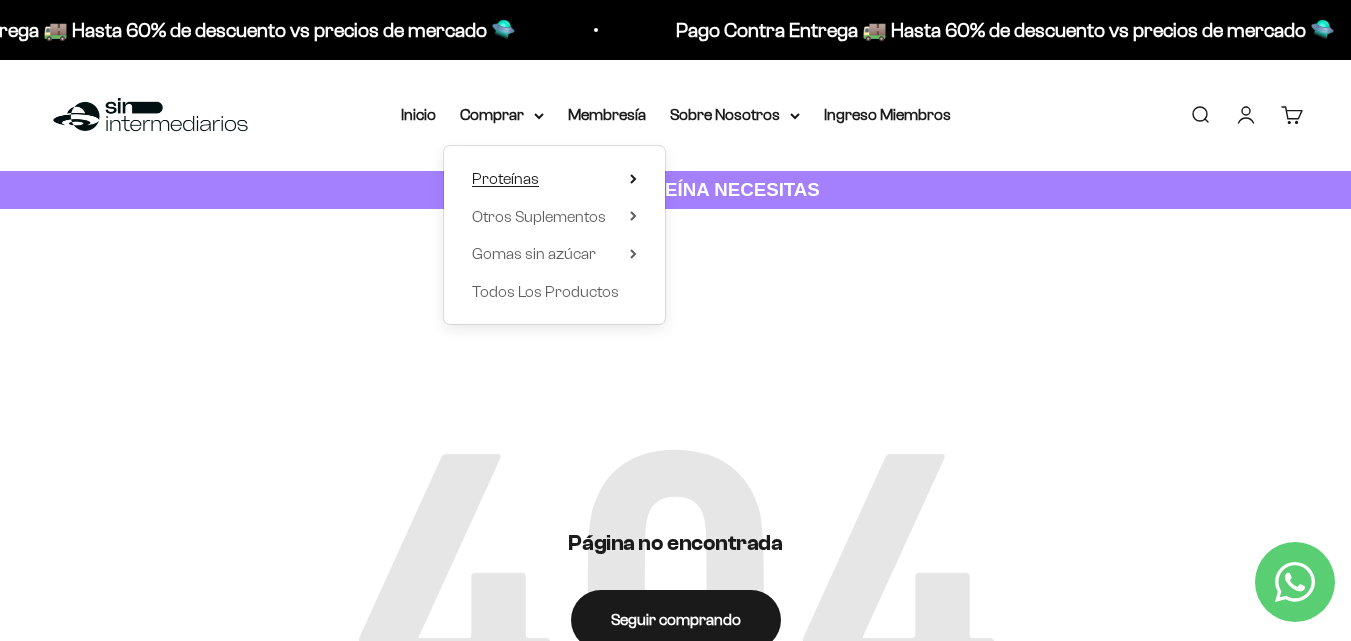 click on "Proteínas" at bounding box center (554, 179) 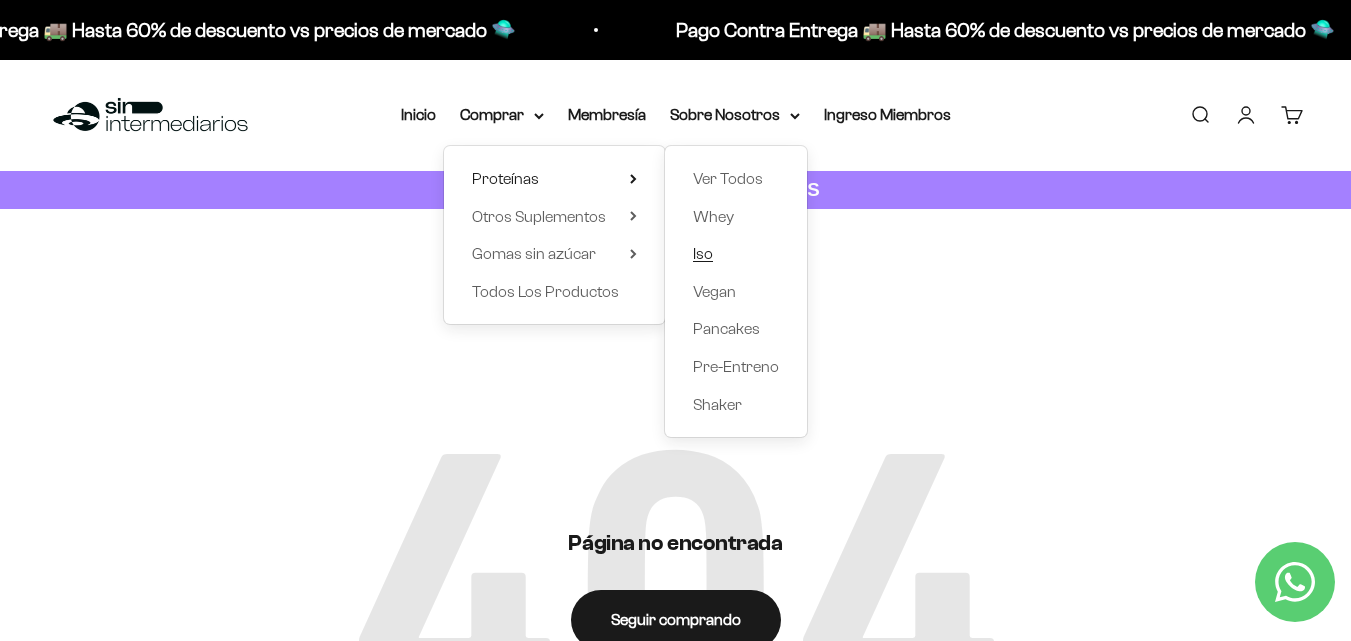 click on "Iso" at bounding box center [736, 254] 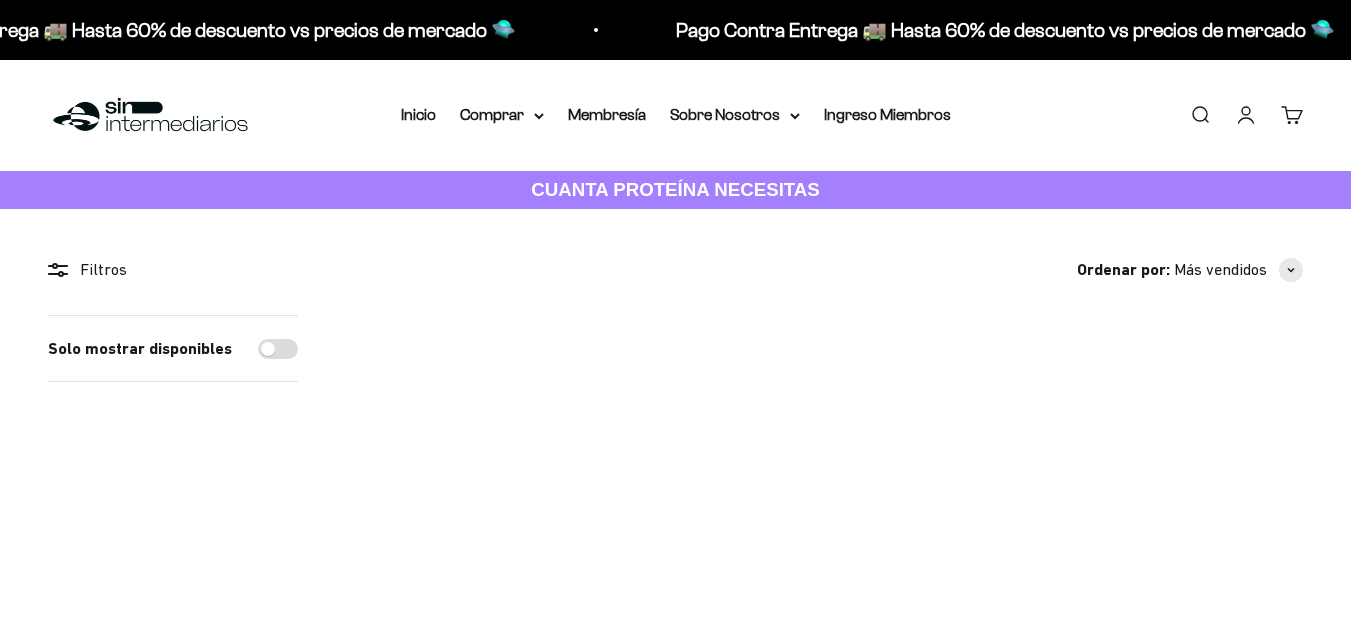 scroll, scrollTop: 0, scrollLeft: 0, axis: both 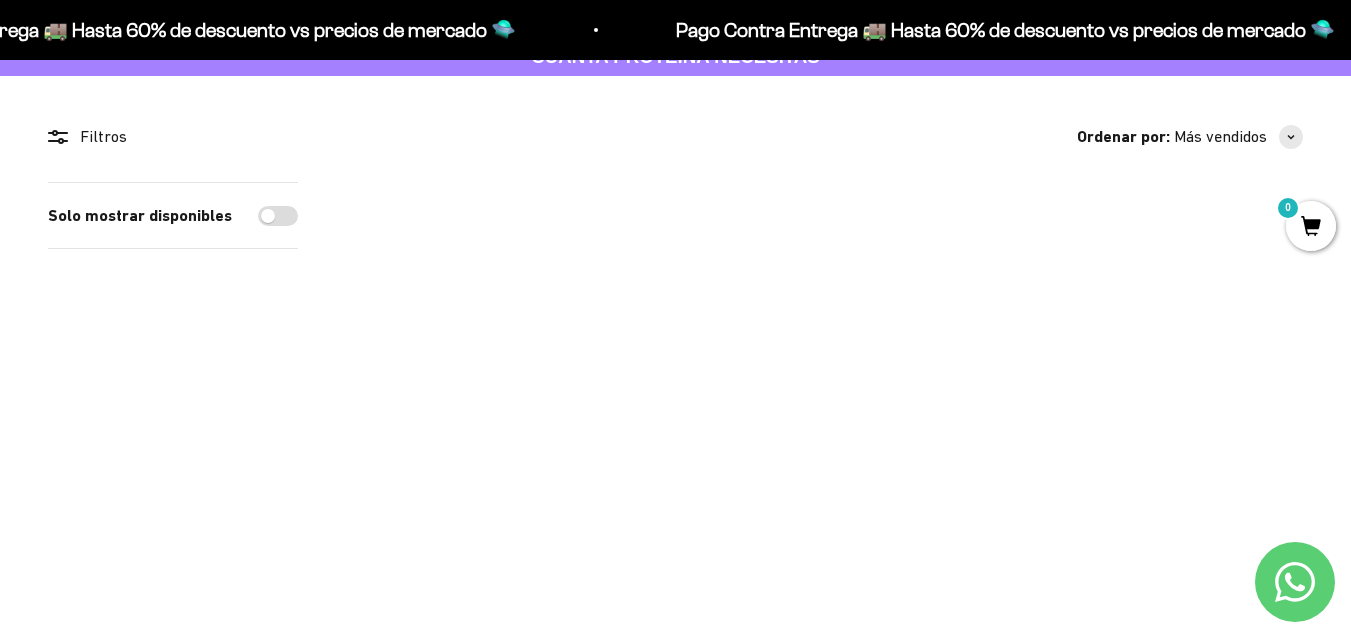 drag, startPoint x: 1364, startPoint y: 128, endPoint x: 1365, endPoint y: 153, distance: 25.019993 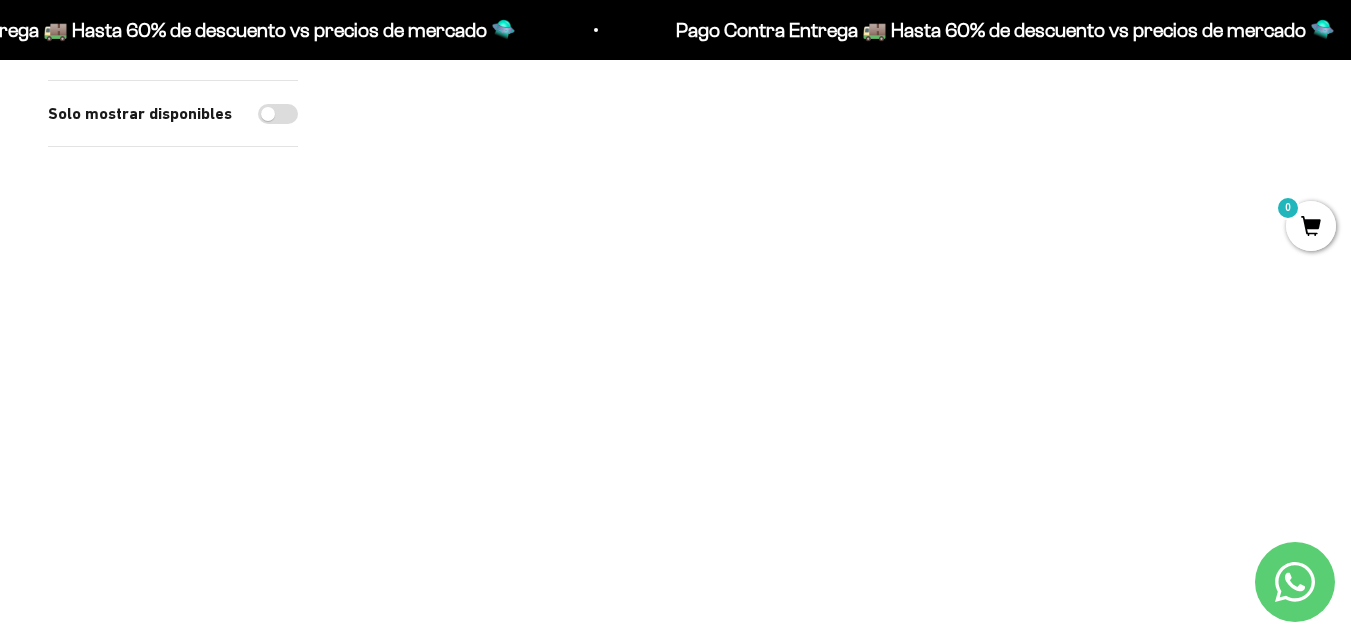 scroll, scrollTop: 0, scrollLeft: 0, axis: both 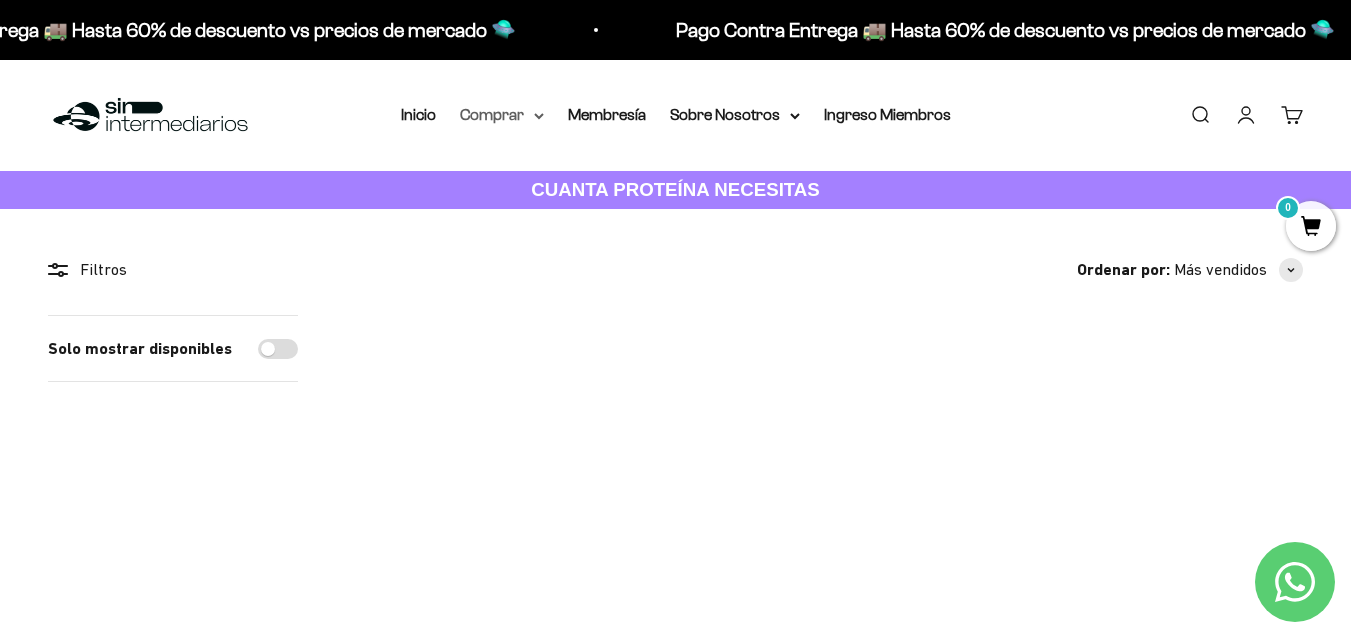 click on "Comprar" at bounding box center [502, 115] 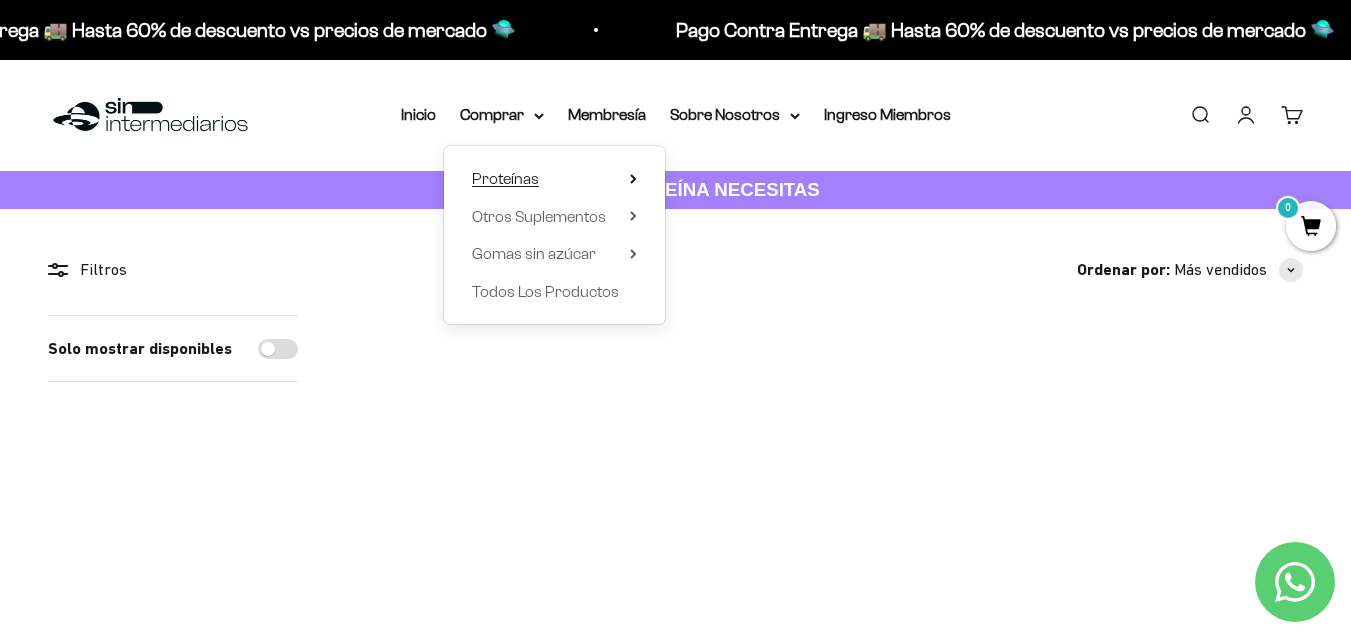 click on "Proteínas" at bounding box center (554, 179) 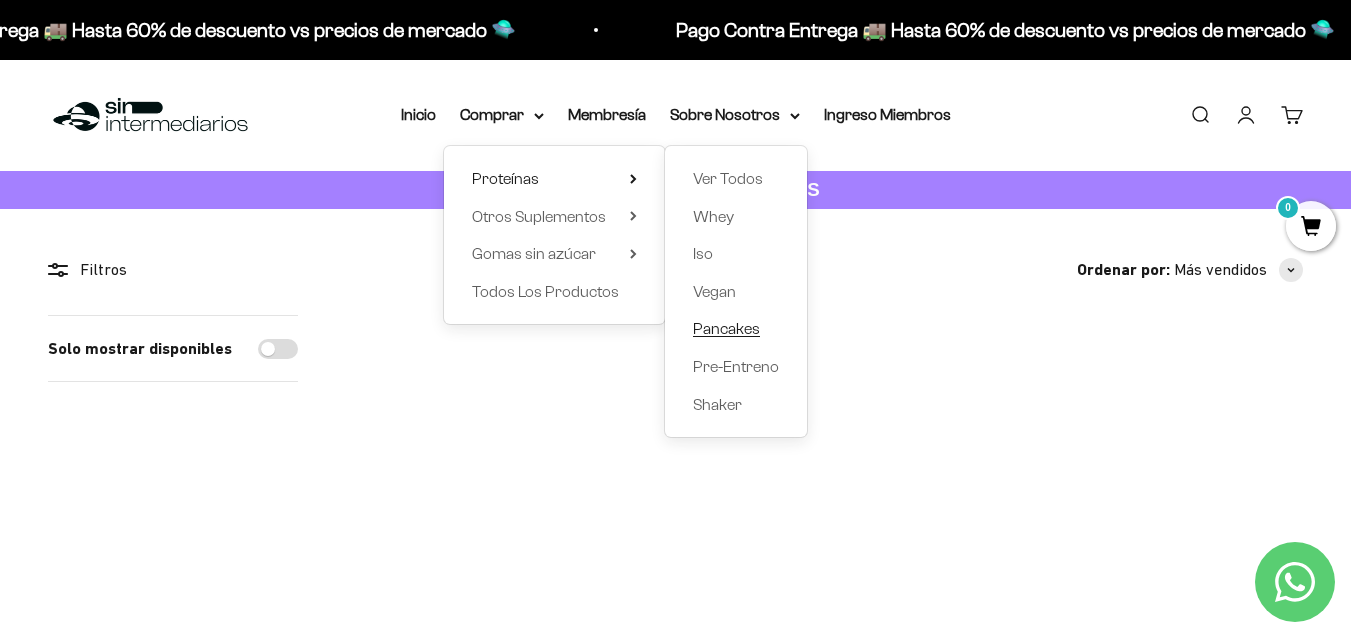 click on "Pancakes" at bounding box center (726, 328) 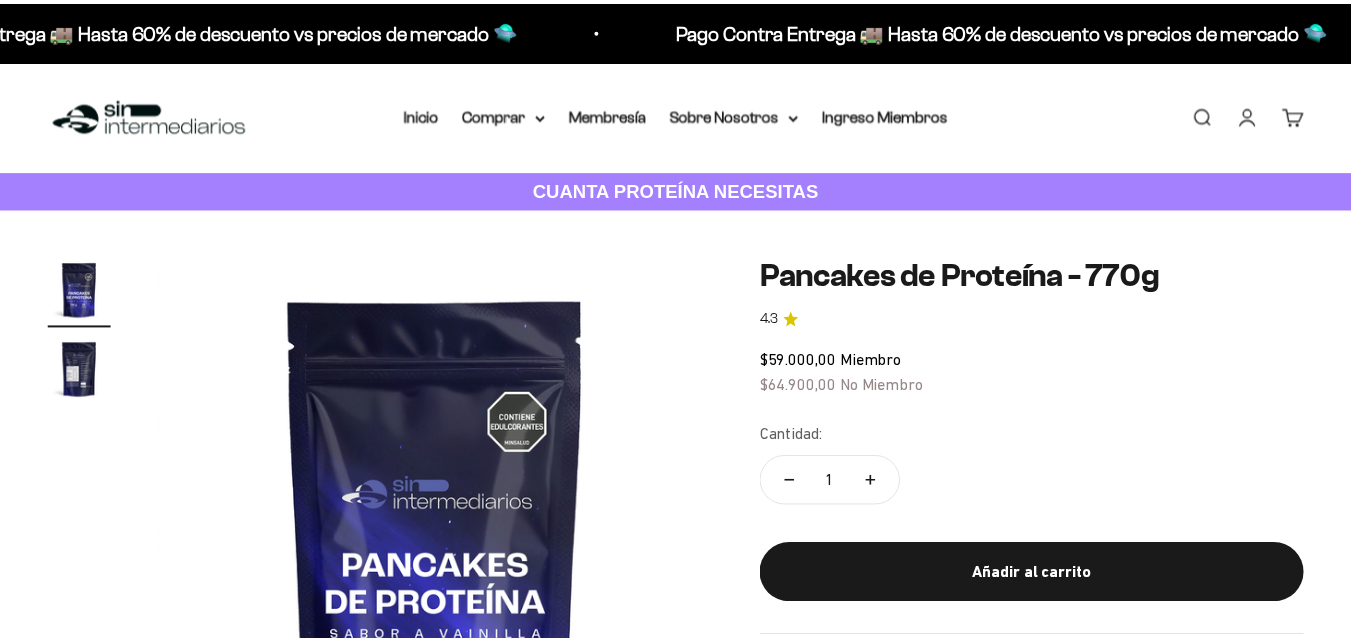 scroll, scrollTop: 0, scrollLeft: 0, axis: both 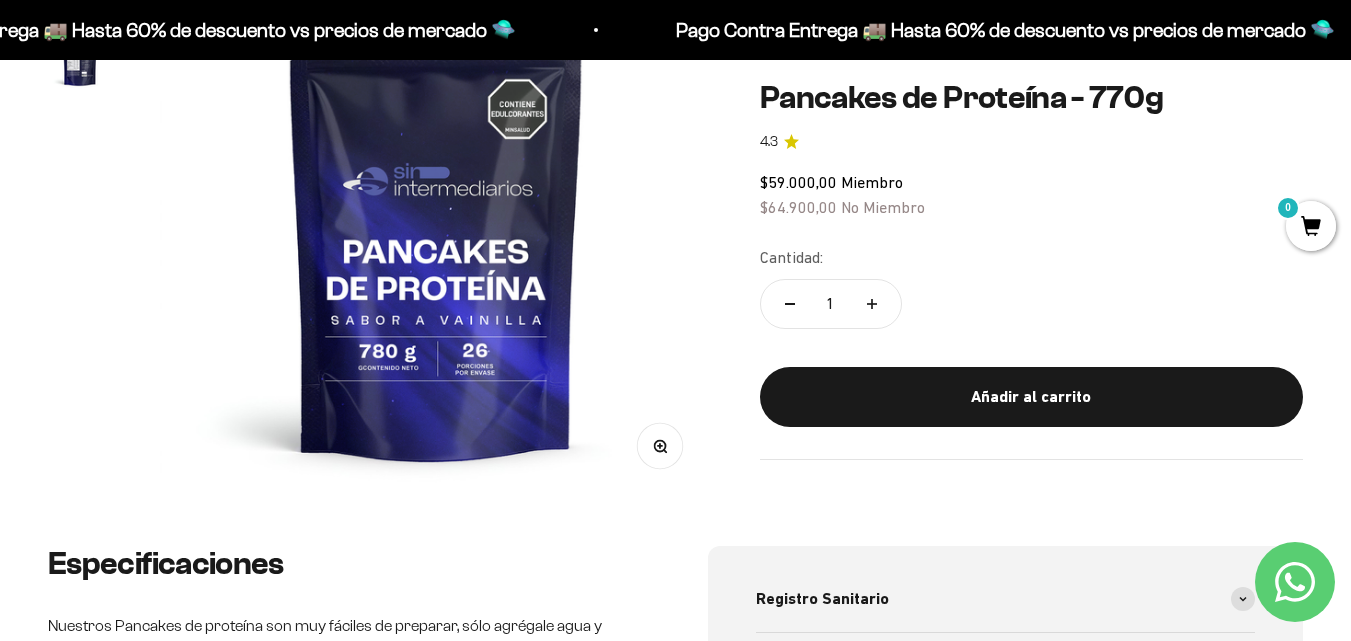 drag, startPoint x: 1365, startPoint y: 92, endPoint x: 1351, endPoint y: 131, distance: 41.4367 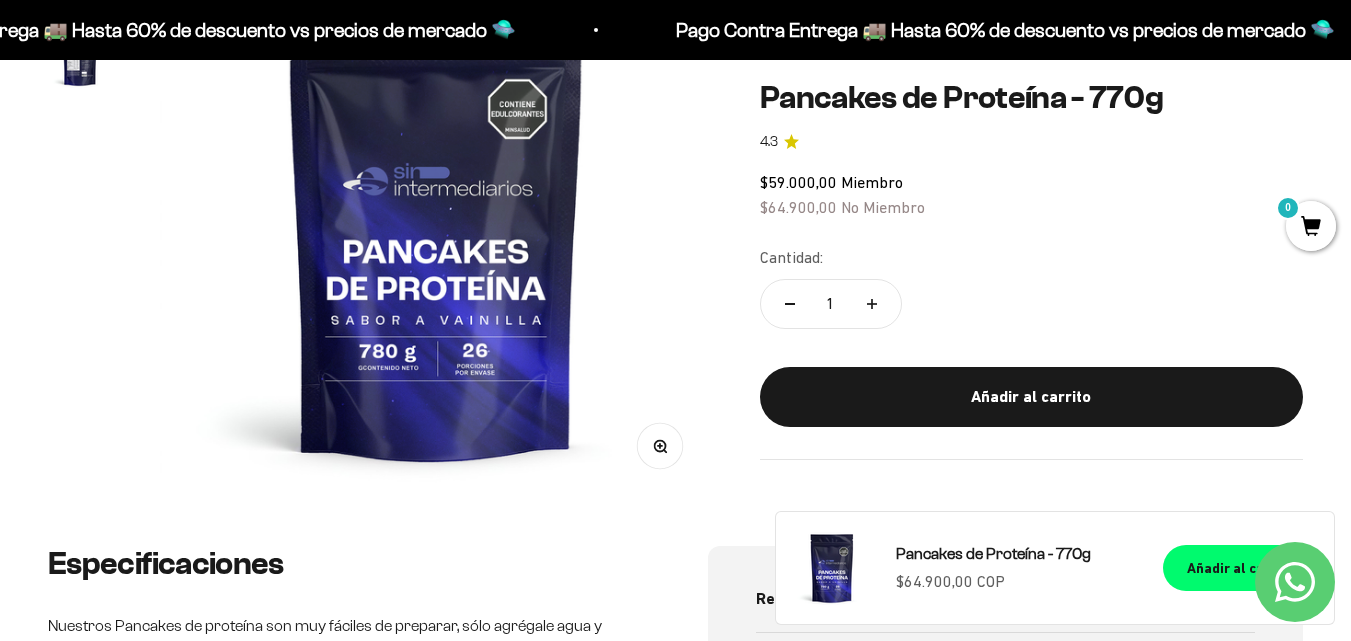scroll, scrollTop: 871, scrollLeft: 0, axis: vertical 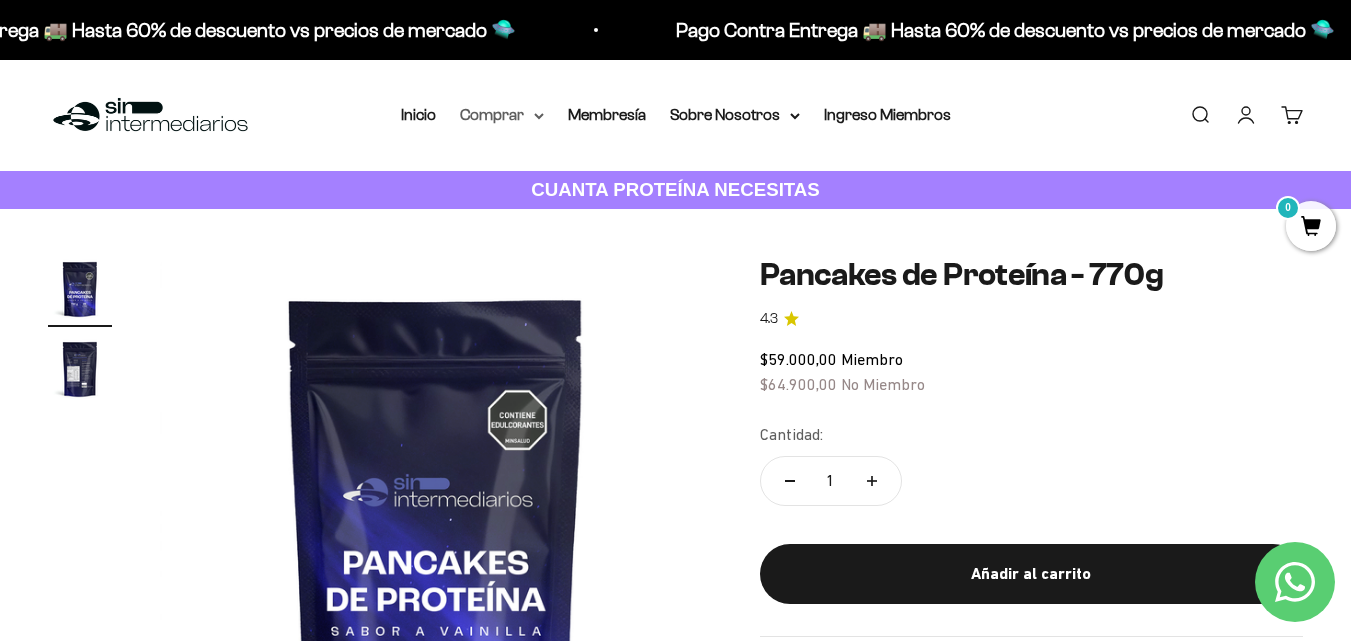 click on "Comprar" at bounding box center (502, 115) 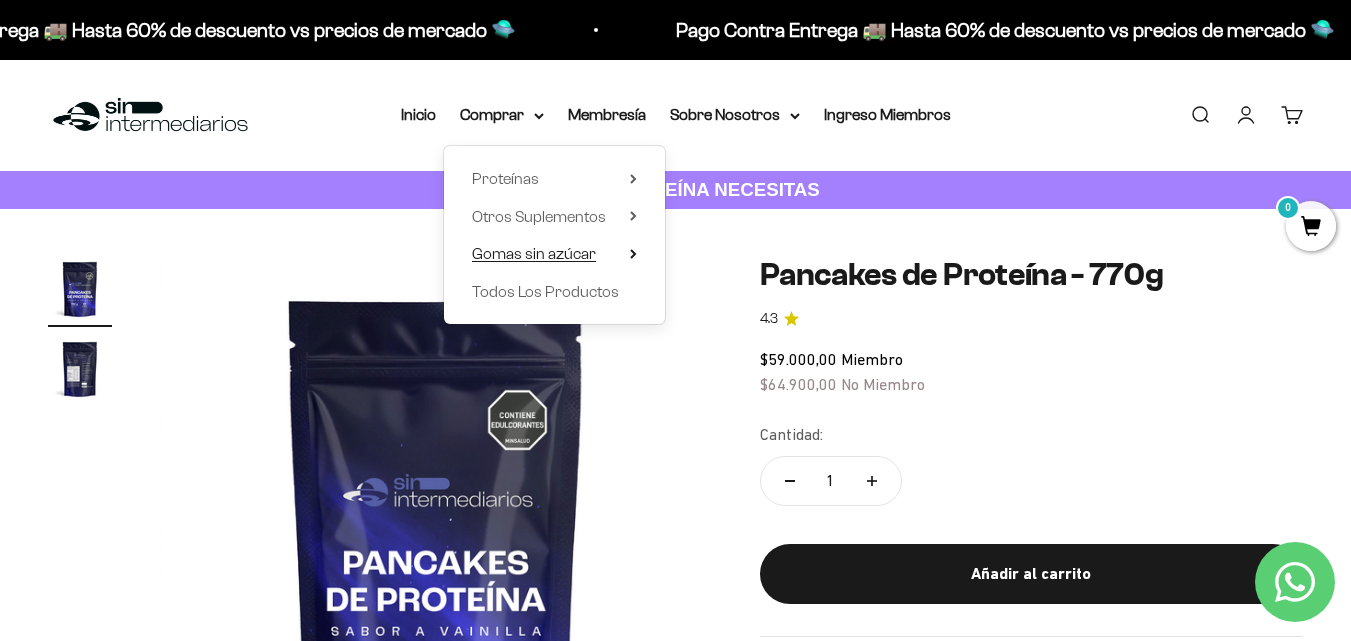 click on "Gomas sin azúcar" at bounding box center (534, 253) 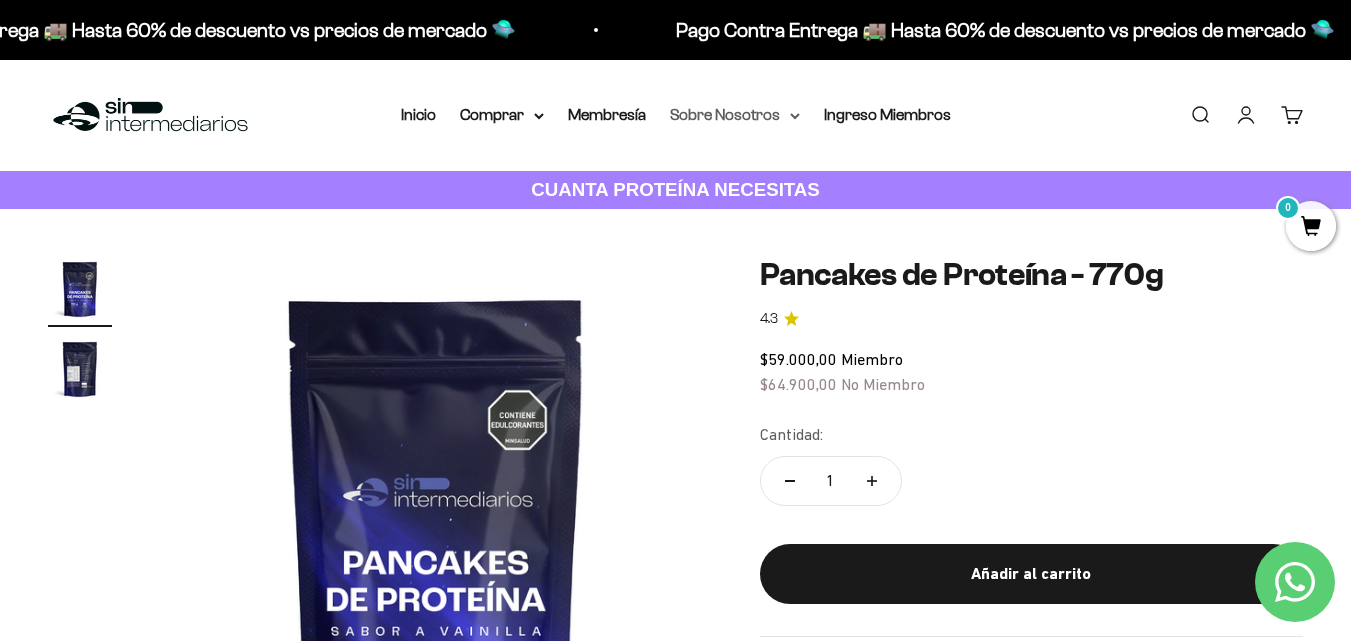 click on "Sobre Nosotros" at bounding box center [735, 115] 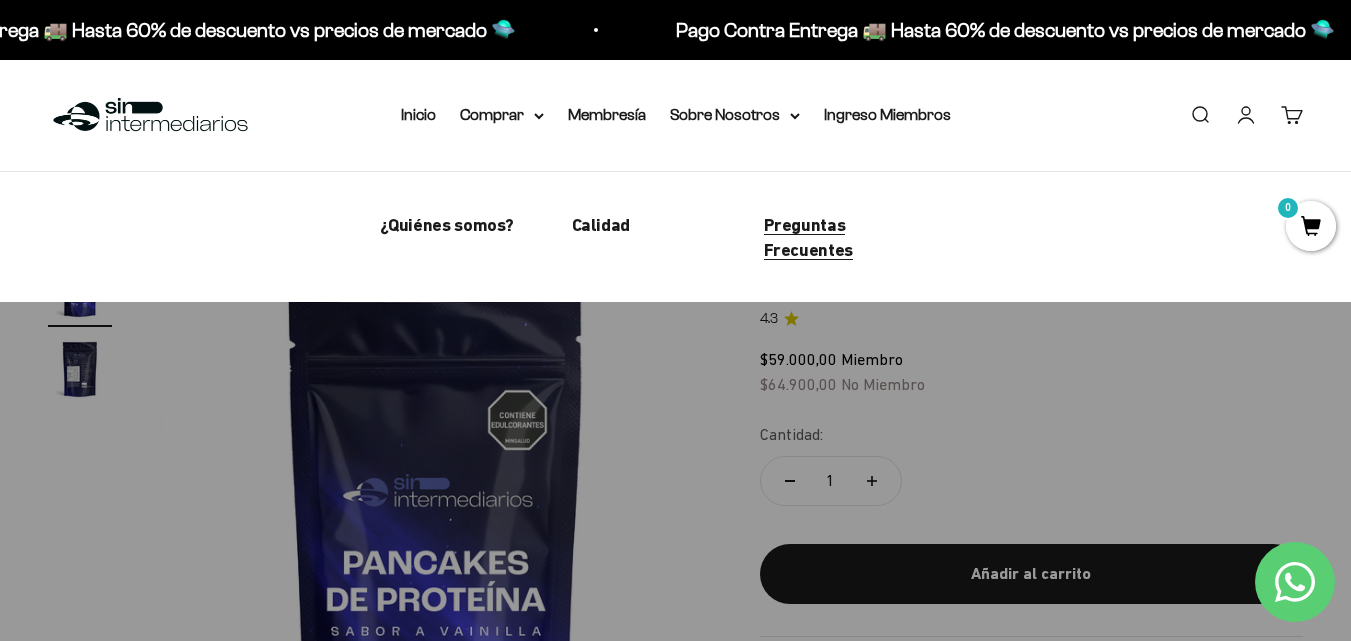 click on "Preguntas Frecuentes" at bounding box center (808, 237) 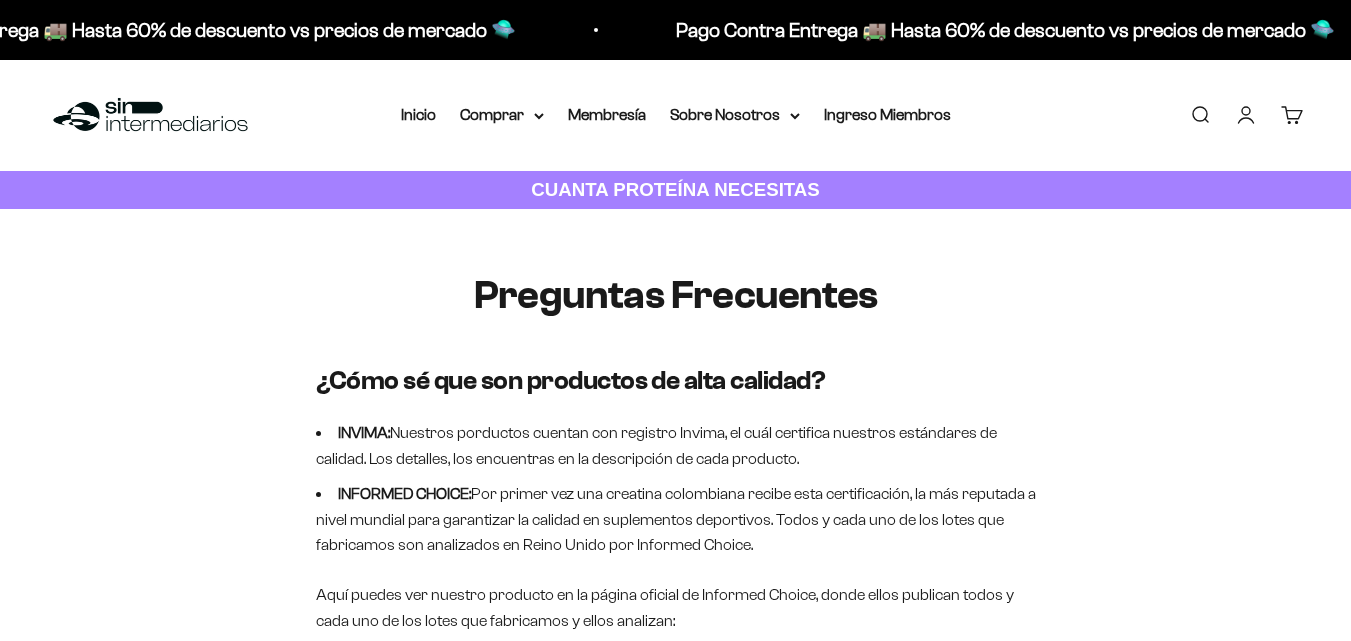 scroll, scrollTop: 0, scrollLeft: 0, axis: both 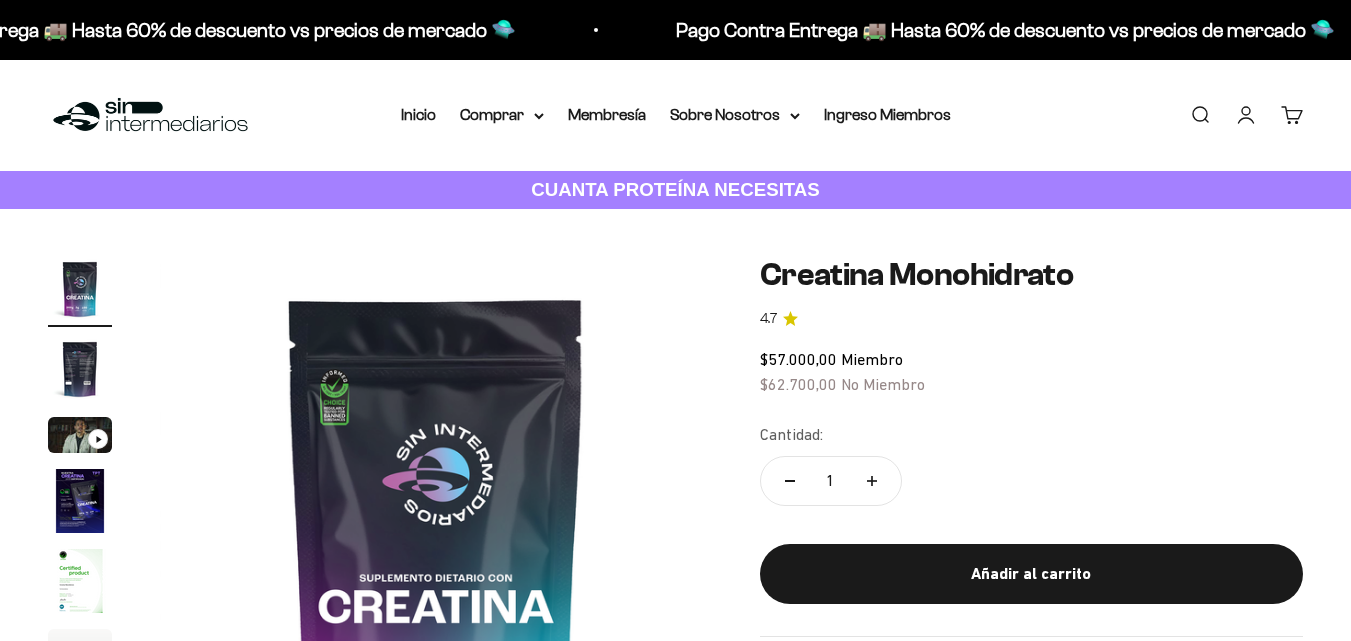 click on "Ingreso Miembros" at bounding box center [887, 114] 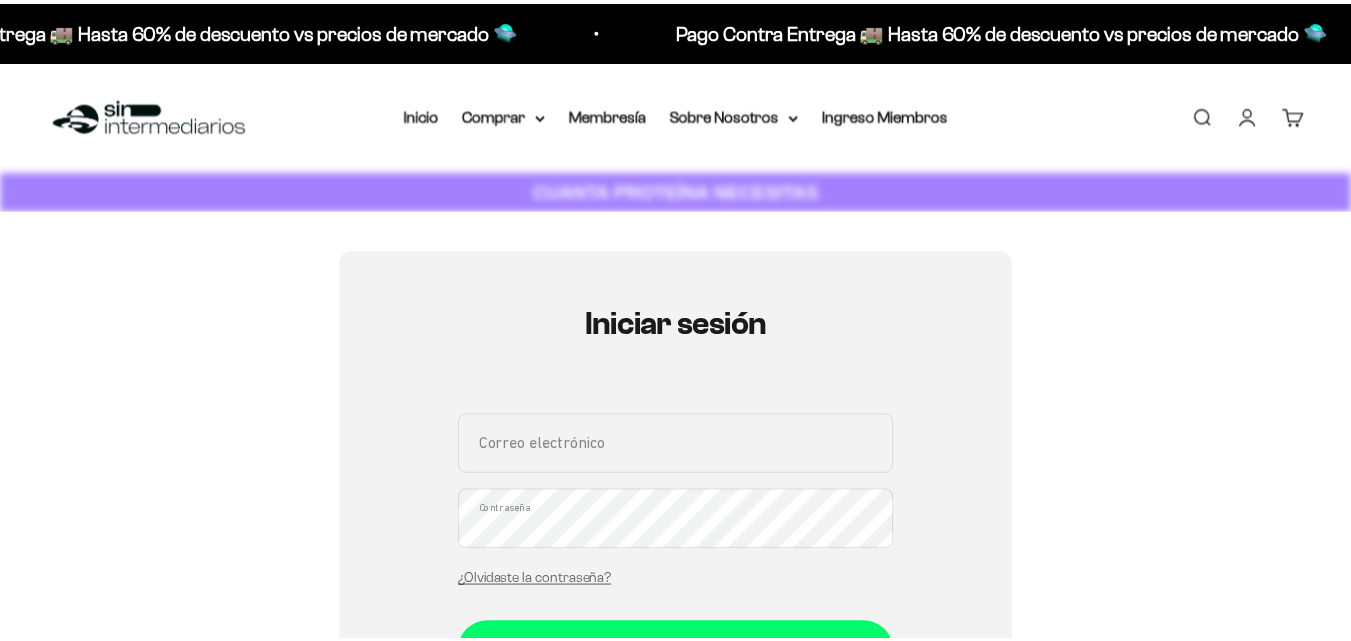 scroll, scrollTop: 0, scrollLeft: 0, axis: both 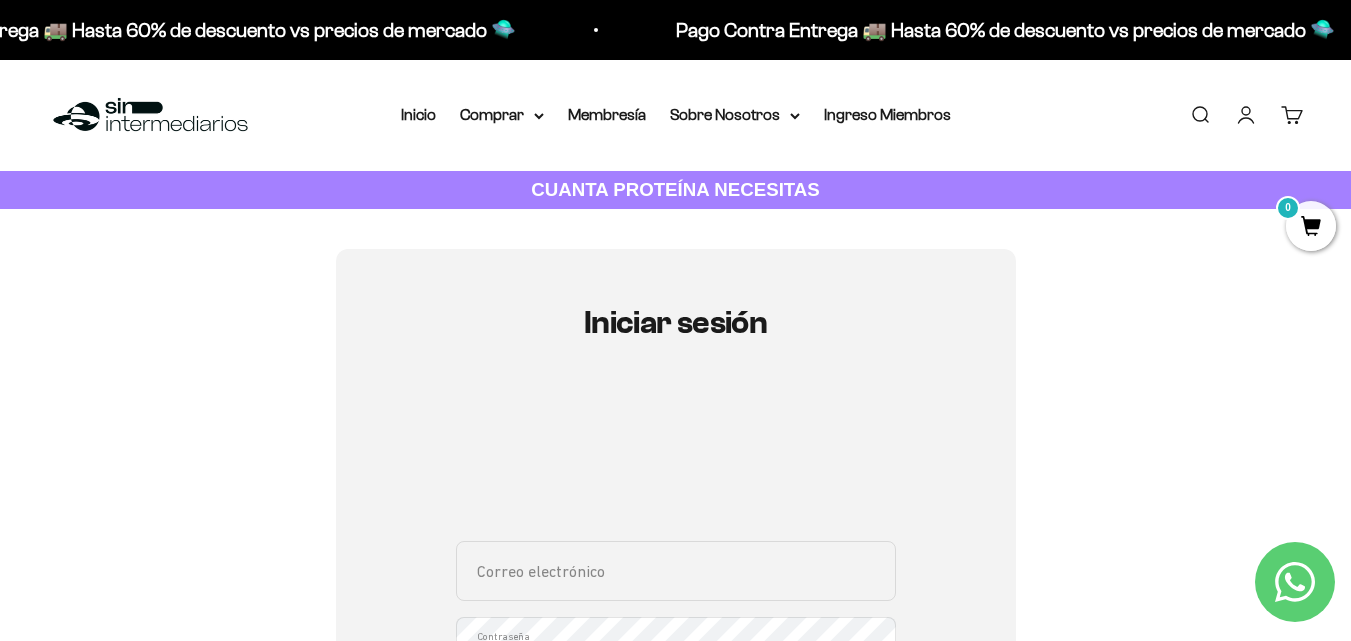 click on "Pago Contra Entrega 🚚 Hasta 60% de descuento vs precios de mercado 🛸
Pago Contra Entrega 🚚 Hasta 60% de descuento vs precios de mercado 🛸
Pago Contra Entrega 🚚 Hasta 60% de descuento vs precios de mercado 🛸
Pago Contra Entrega 🚚 Hasta 60% de descuento vs precios de mercado 🛸
Pago Contra Entrega 🚚 Hasta 60% de descuento vs precios de mercado 🛸
Pago Contra Entrega 🚚 Hasta 60% de descuento vs precios de mercado 🛸
Pago Contra Entrega 🚚 Hasta 60% de descuento vs precios de mercado 🛸
Pago Contra Entrega 🚚 Hasta 60% de descuento vs precios de mercado 🛸
Pago Contra Entrega 🚚 Hasta 60% de descuento vs precios de mercado 🛸
Pago Contra Entrega 🚚 Hasta 60% de descuento vs precios de mercado 🛸" at bounding box center (675, 30) 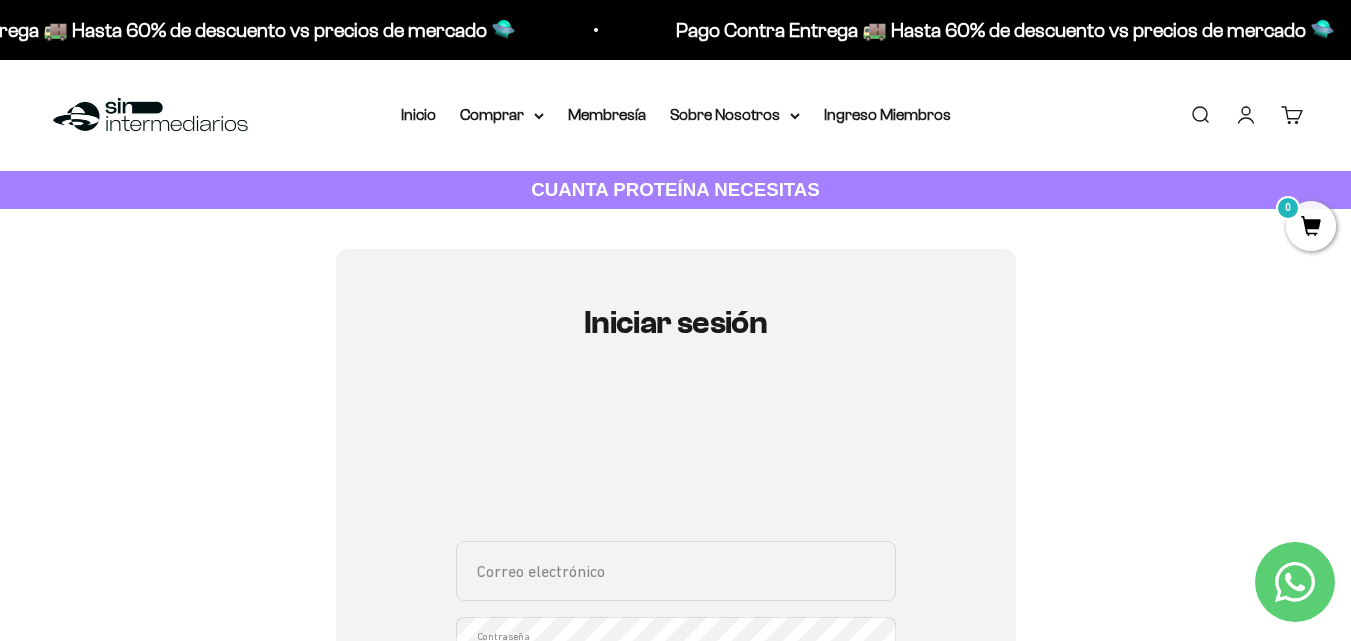 click on "Pago Contra Entrega 🚚 Hasta 60% de descuento vs precios de mercado 🛸" at bounding box center (1005, 30) 